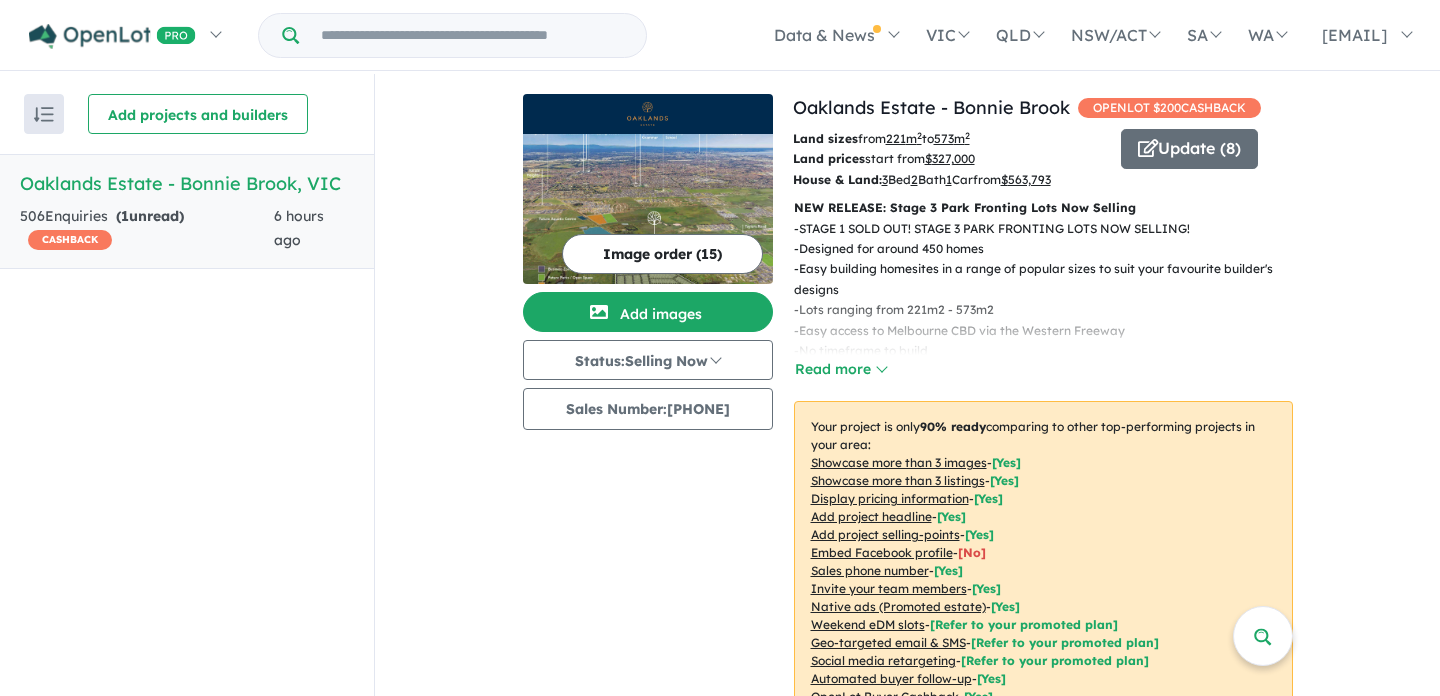 scroll, scrollTop: 2, scrollLeft: 0, axis: vertical 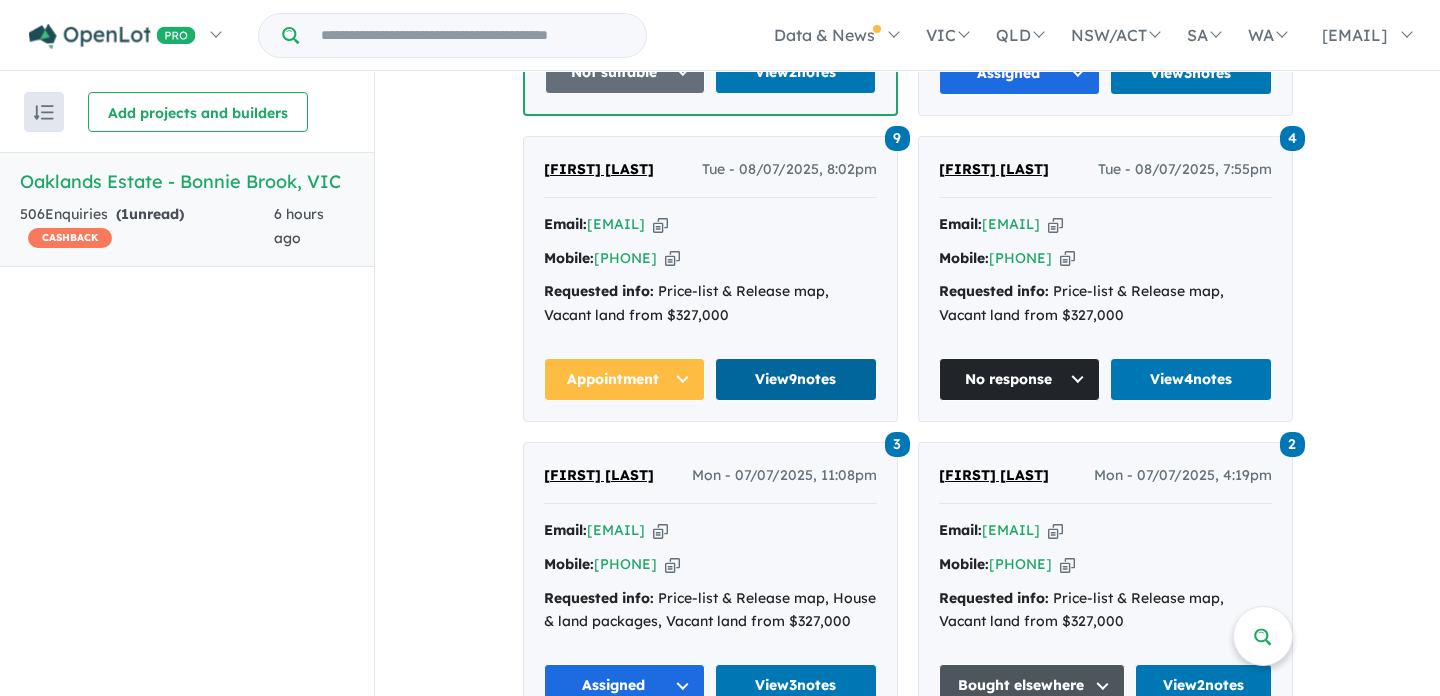 click on "View  9  notes" at bounding box center [796, 379] 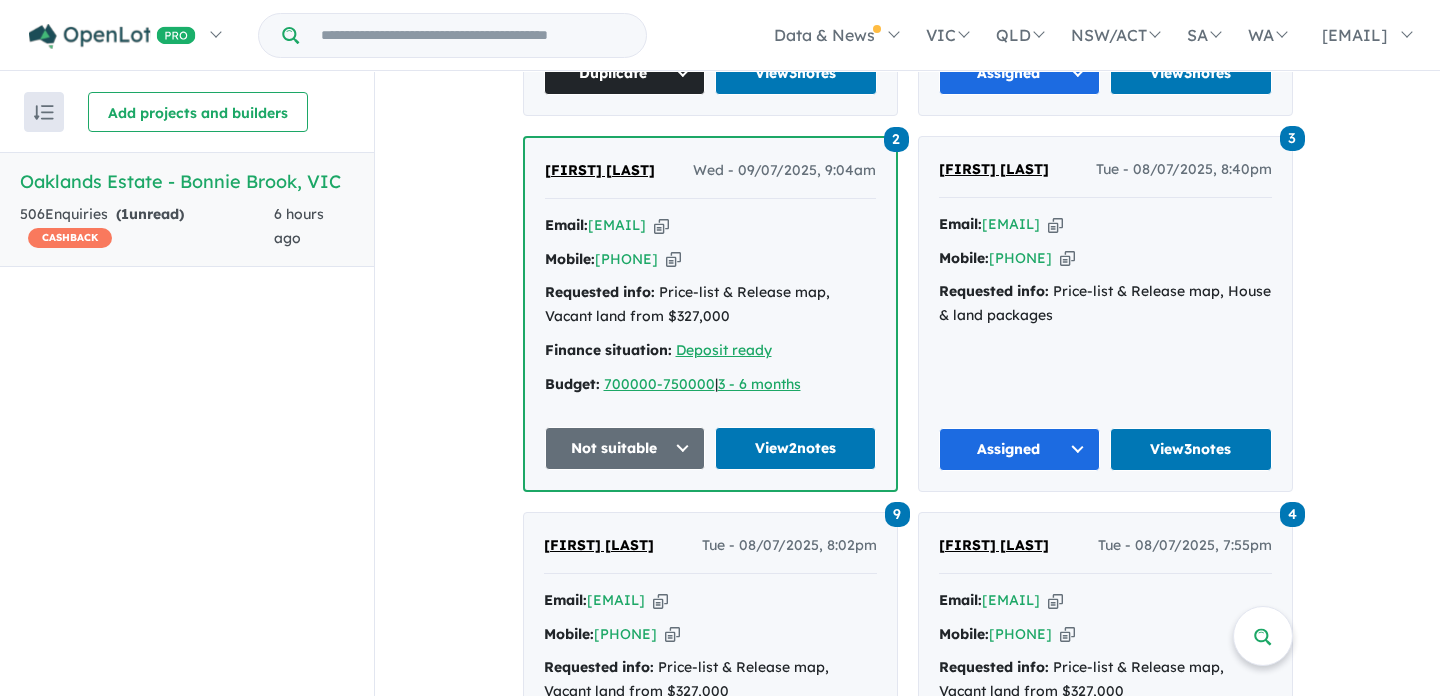 scroll, scrollTop: 2388, scrollLeft: 0, axis: vertical 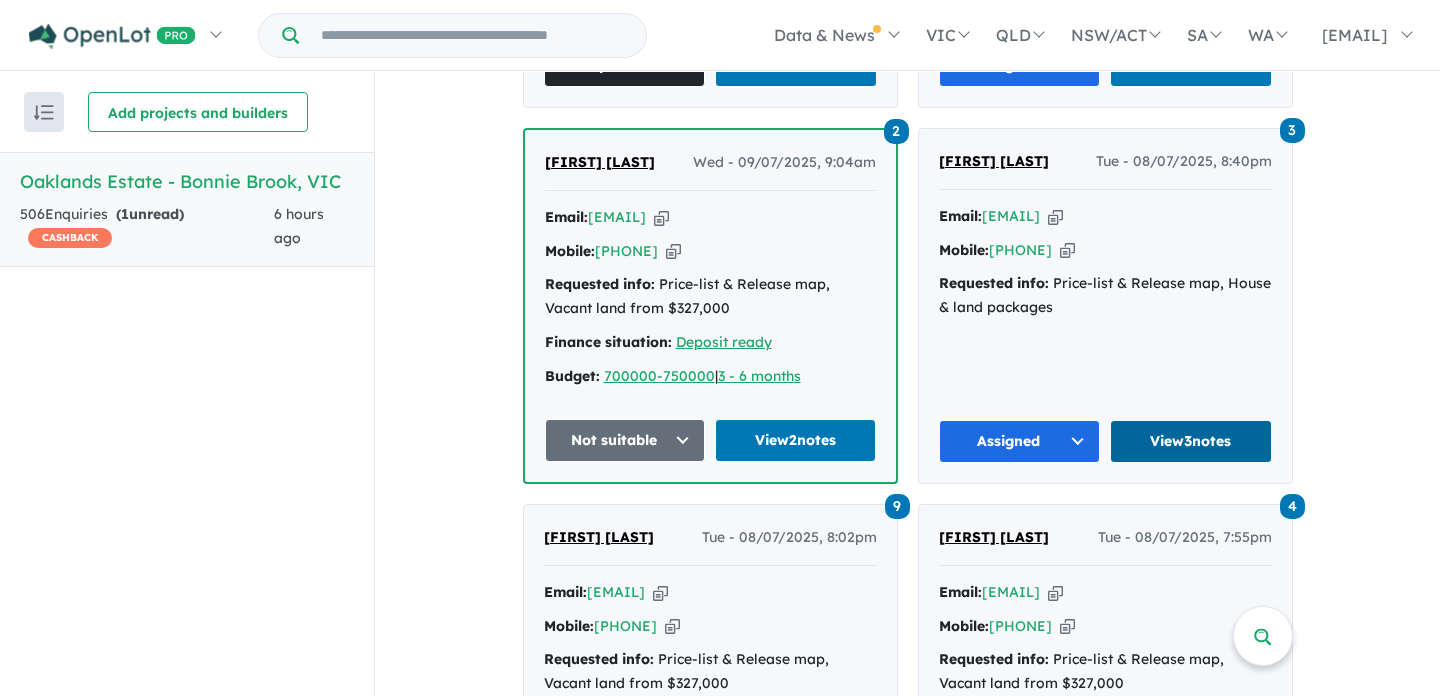 click on "View  3  notes" at bounding box center [1191, 441] 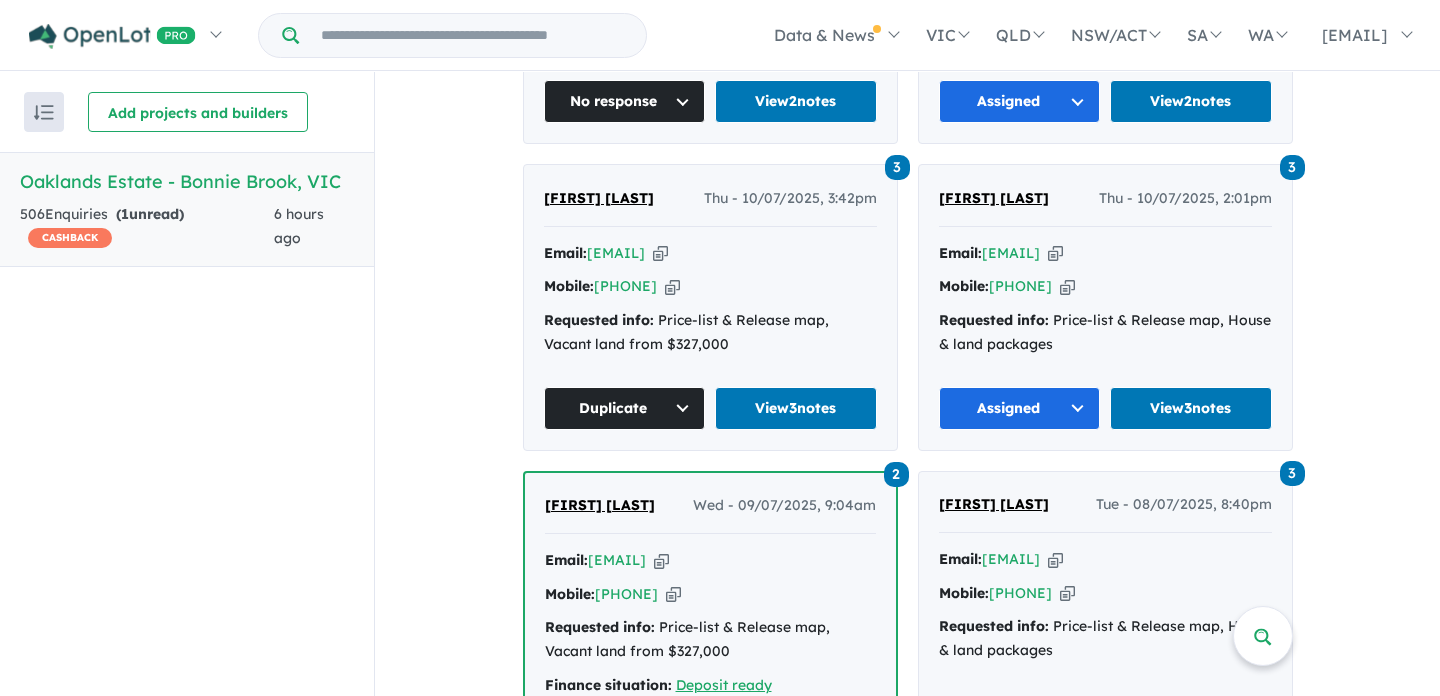 scroll, scrollTop: 2035, scrollLeft: 0, axis: vertical 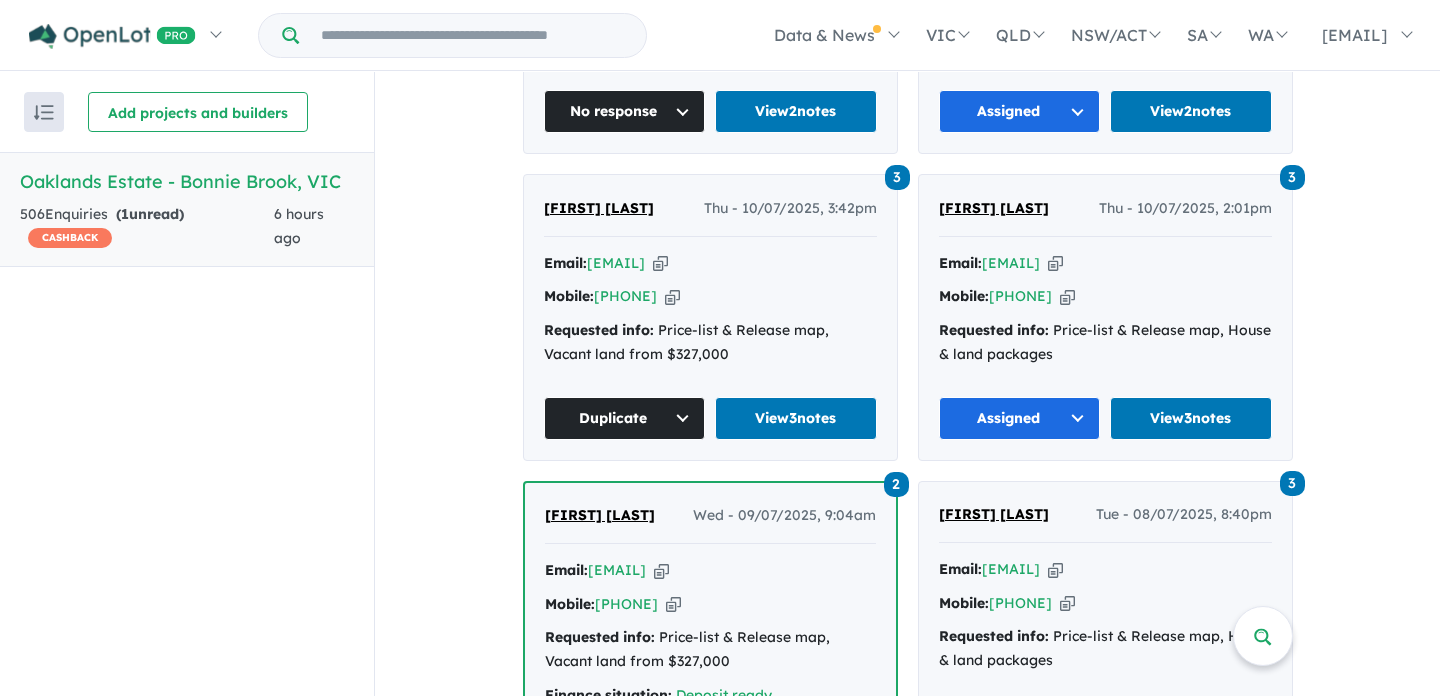 click on "View  3  notes" at bounding box center (796, 418) 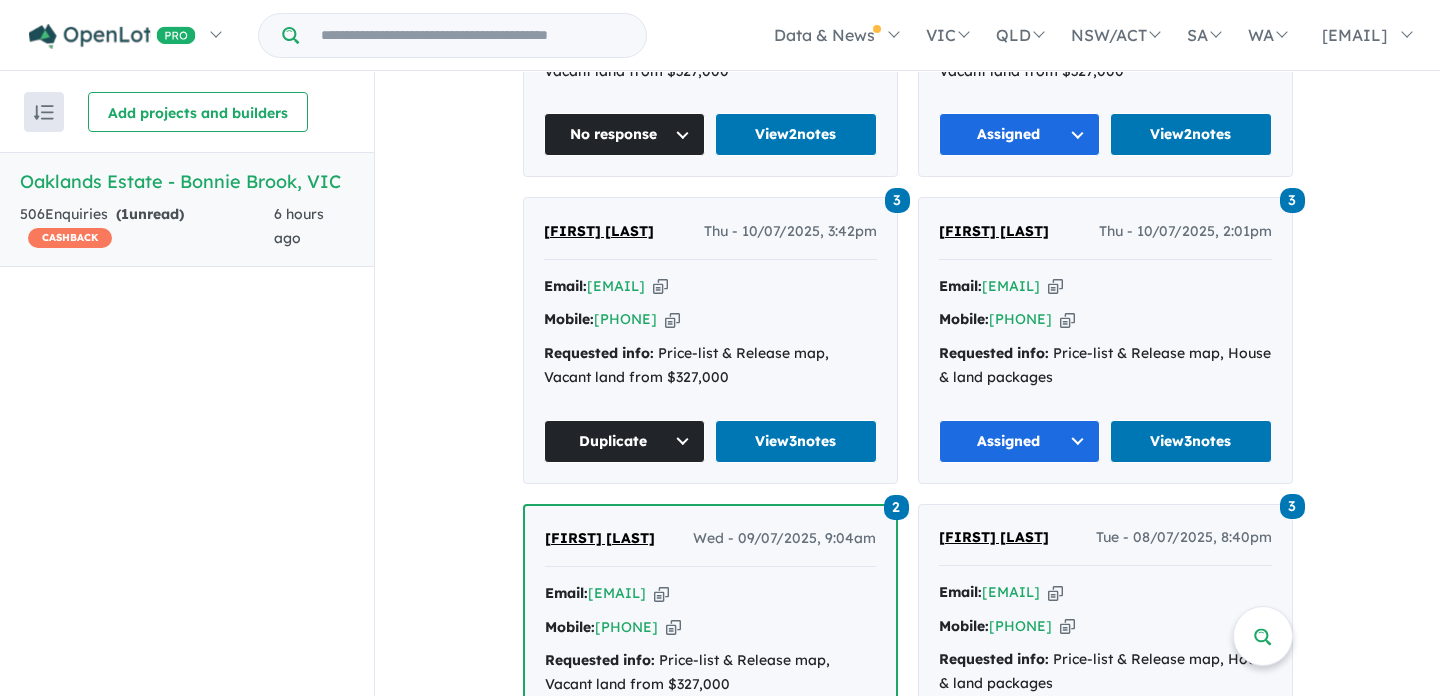 scroll, scrollTop: 2036, scrollLeft: 0, axis: vertical 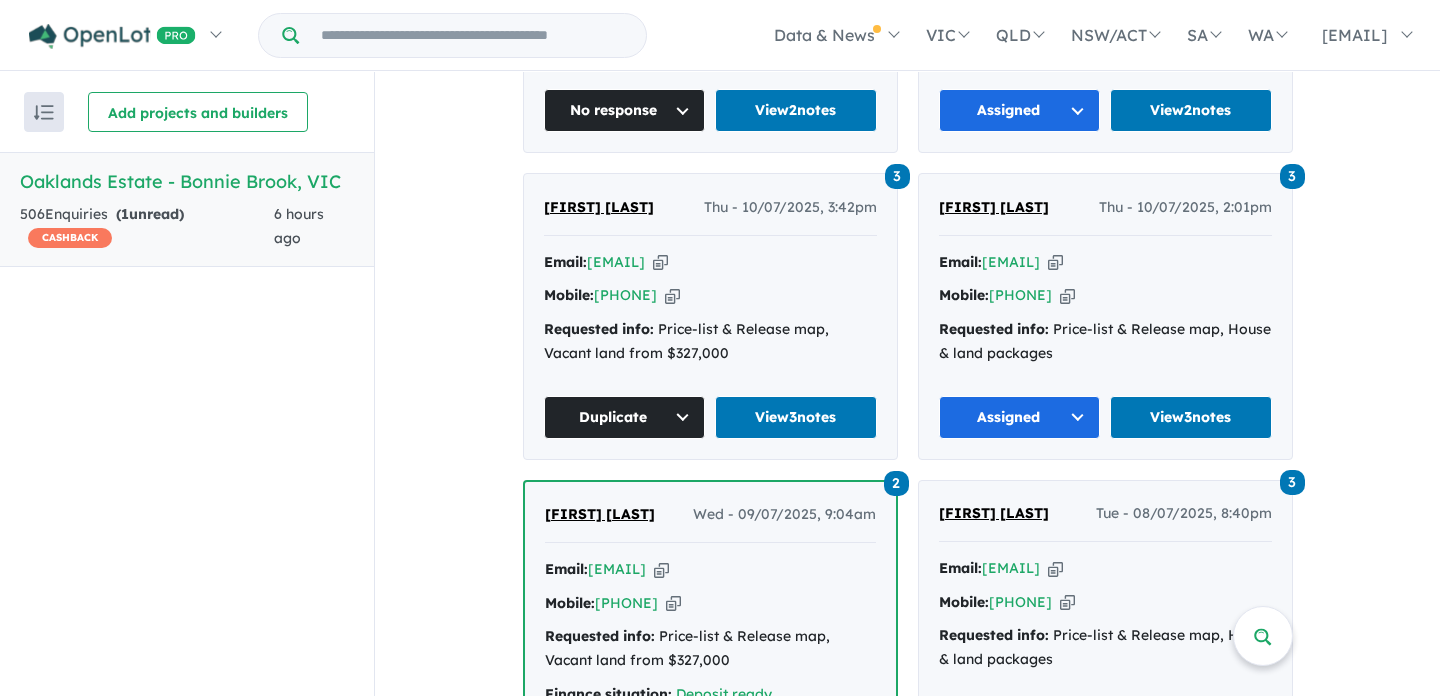 click on "Assigned" at bounding box center [1020, 417] 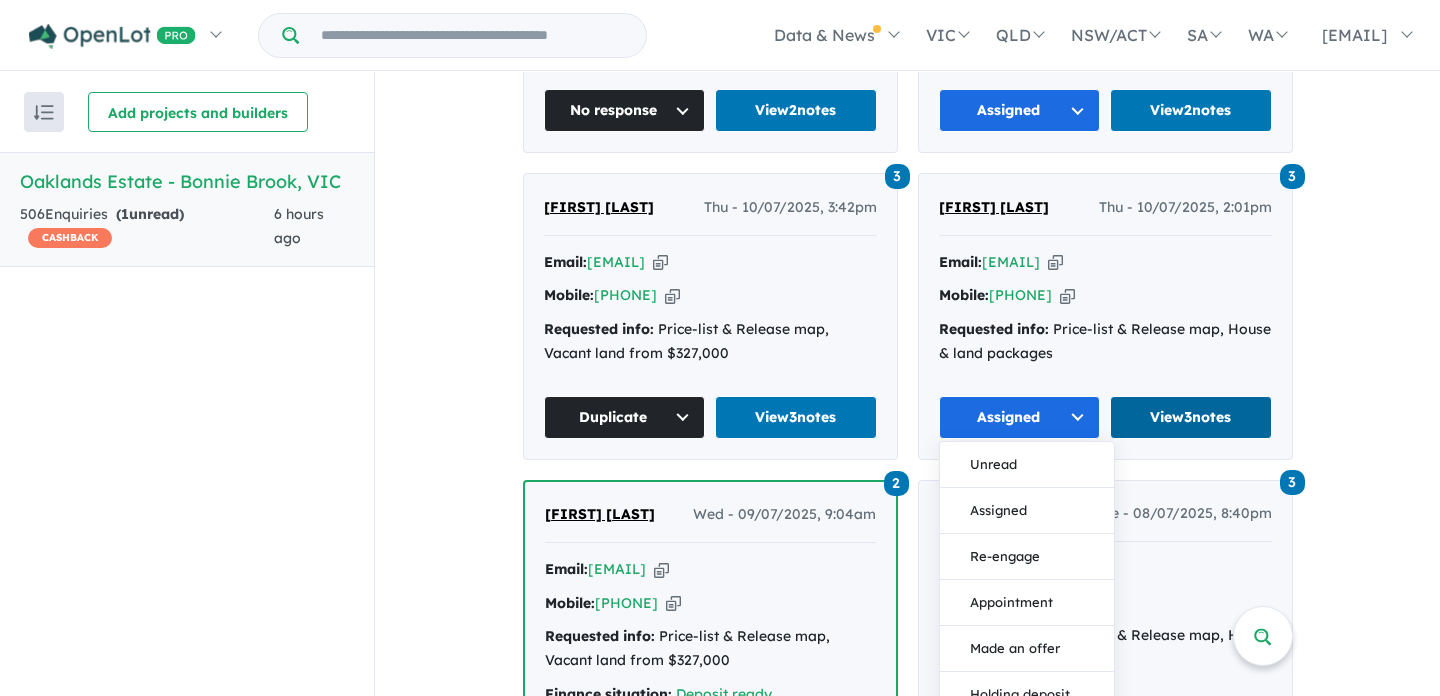 click on "View  3  notes" at bounding box center [1191, 417] 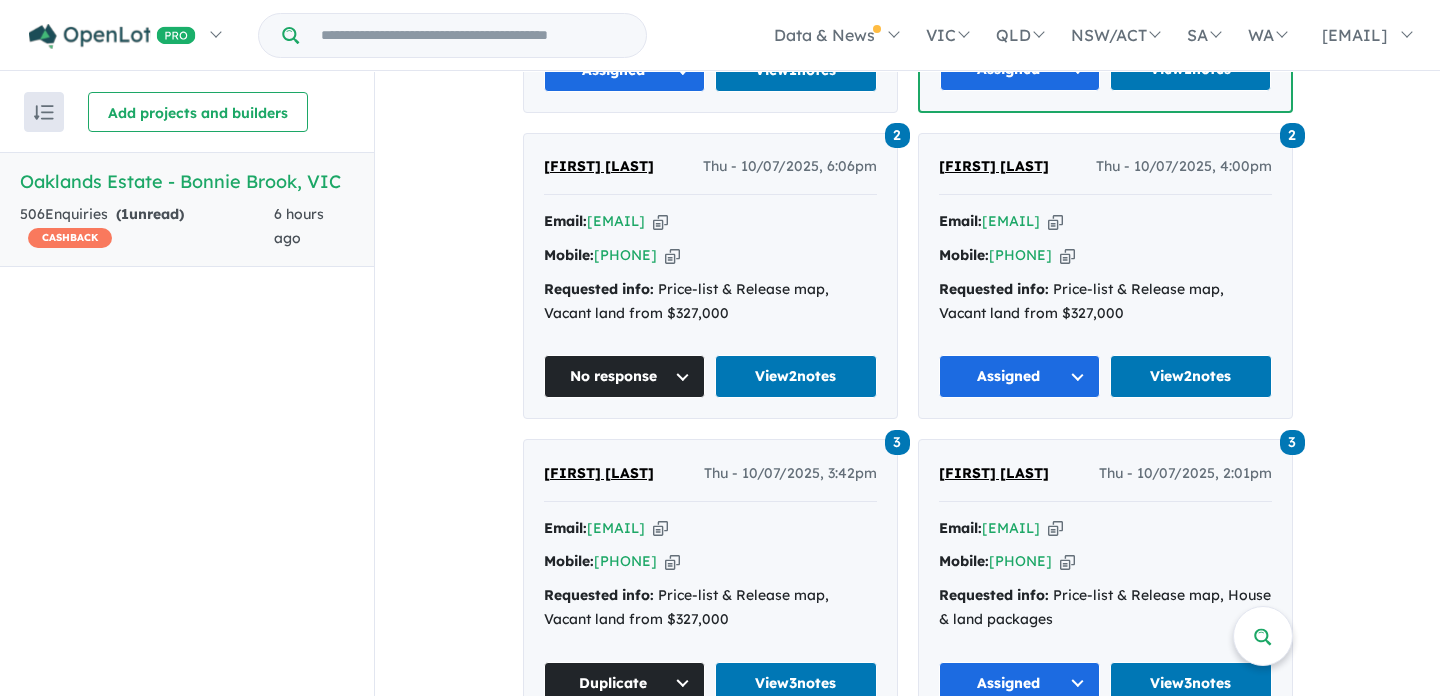 scroll, scrollTop: 1761, scrollLeft: 0, axis: vertical 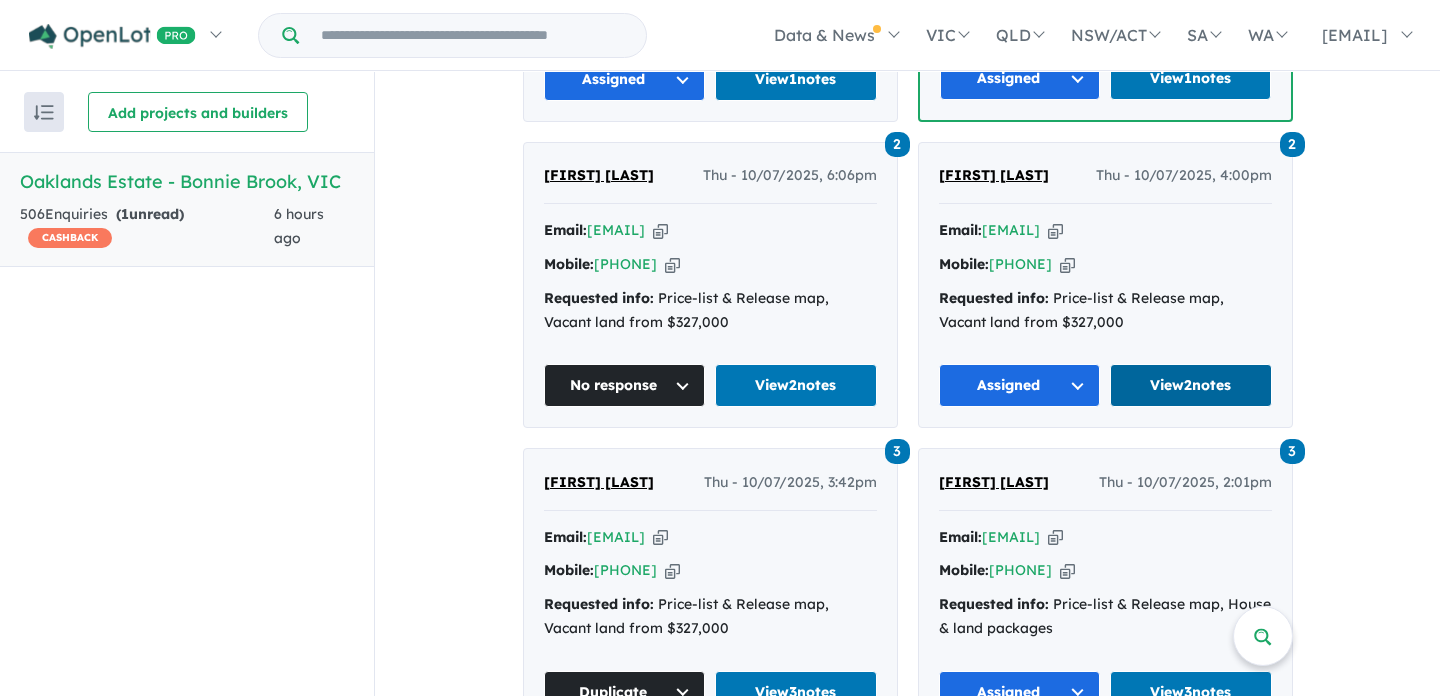 click on "View  2  notes" at bounding box center (1191, 385) 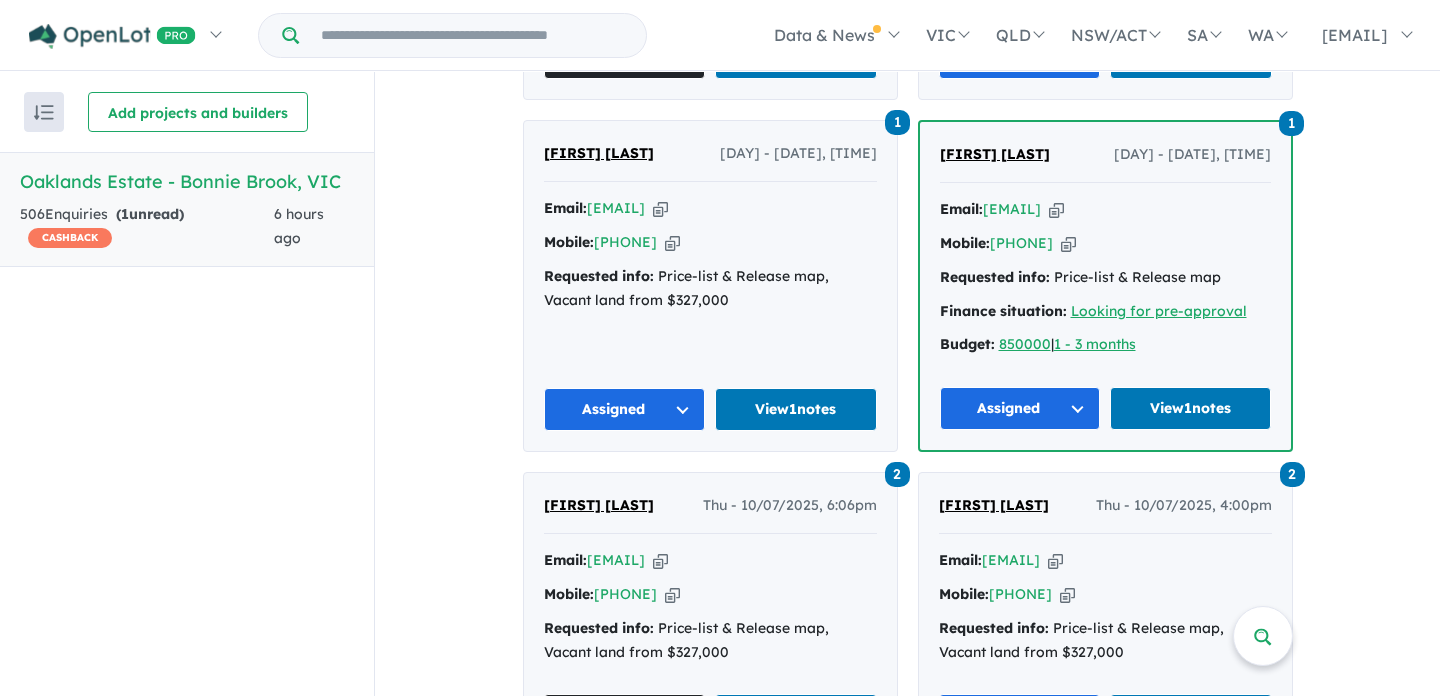 scroll, scrollTop: 1425, scrollLeft: 0, axis: vertical 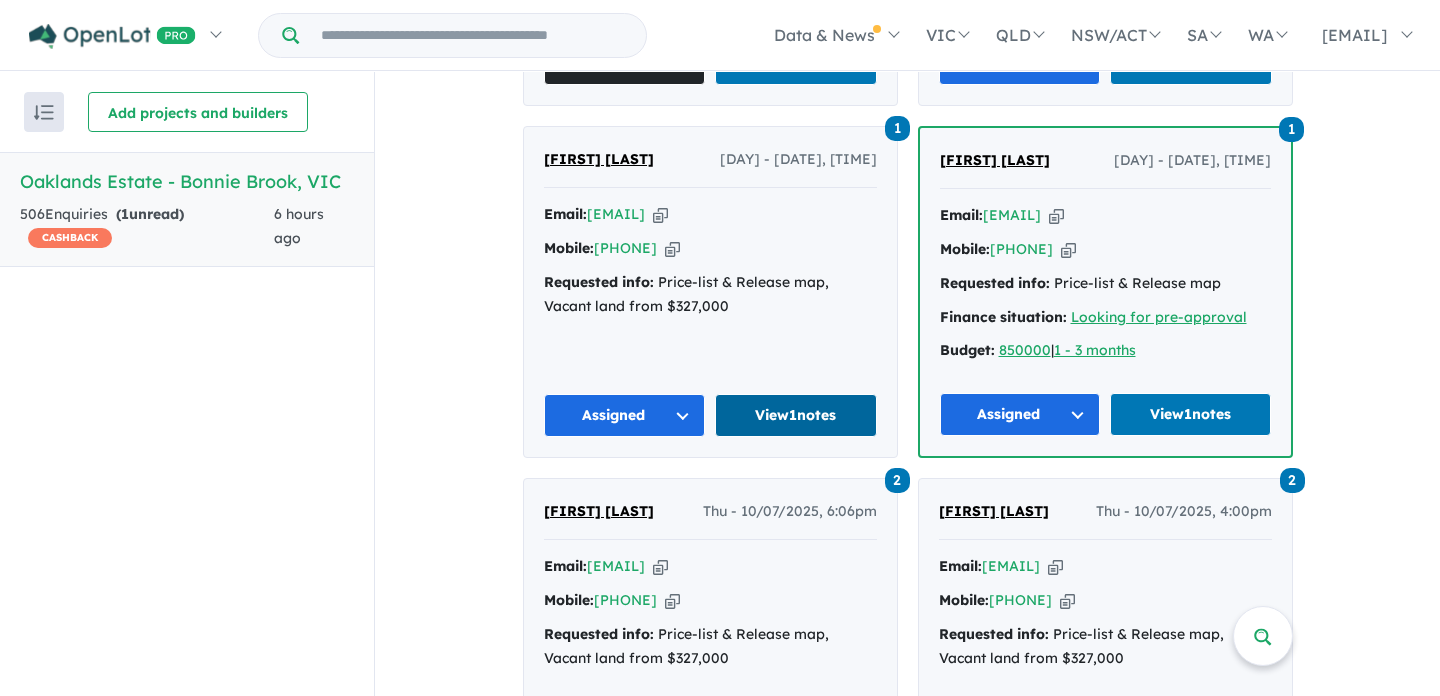 click on "View  1  notes" at bounding box center [796, 415] 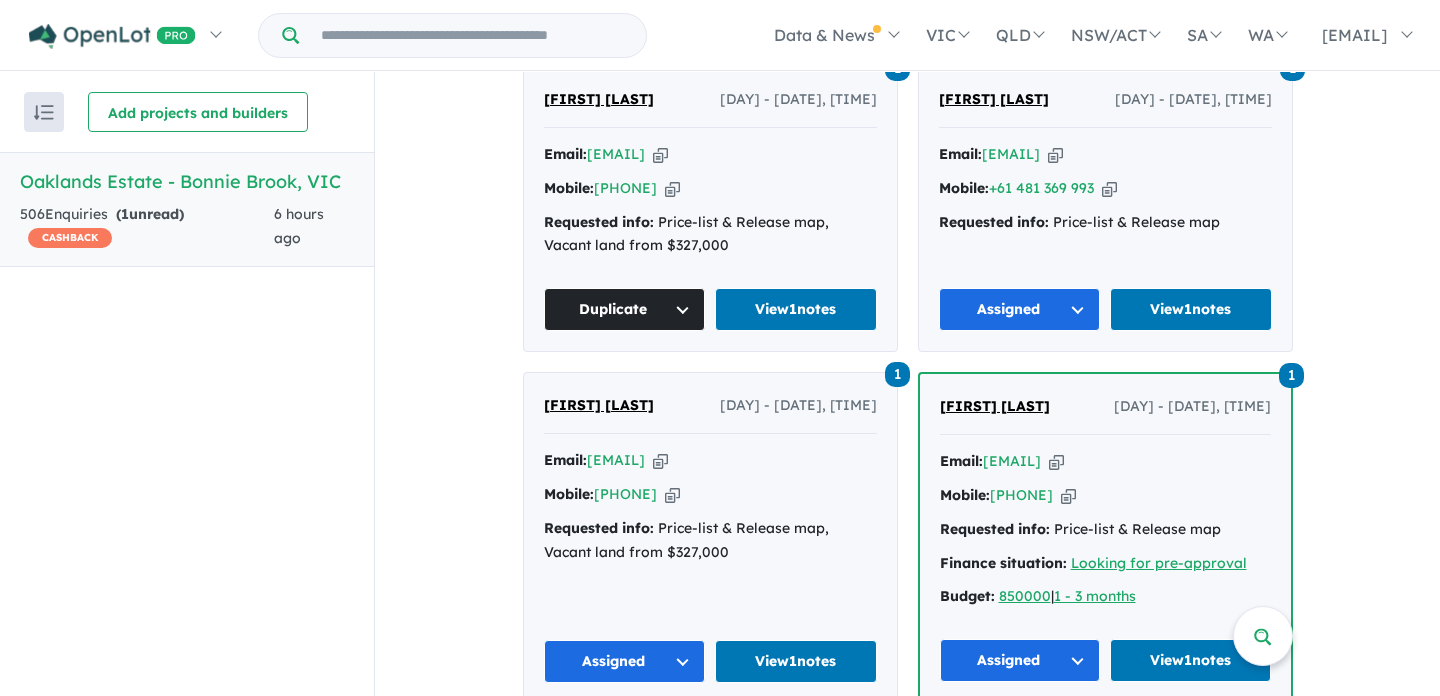 scroll, scrollTop: 1093, scrollLeft: 0, axis: vertical 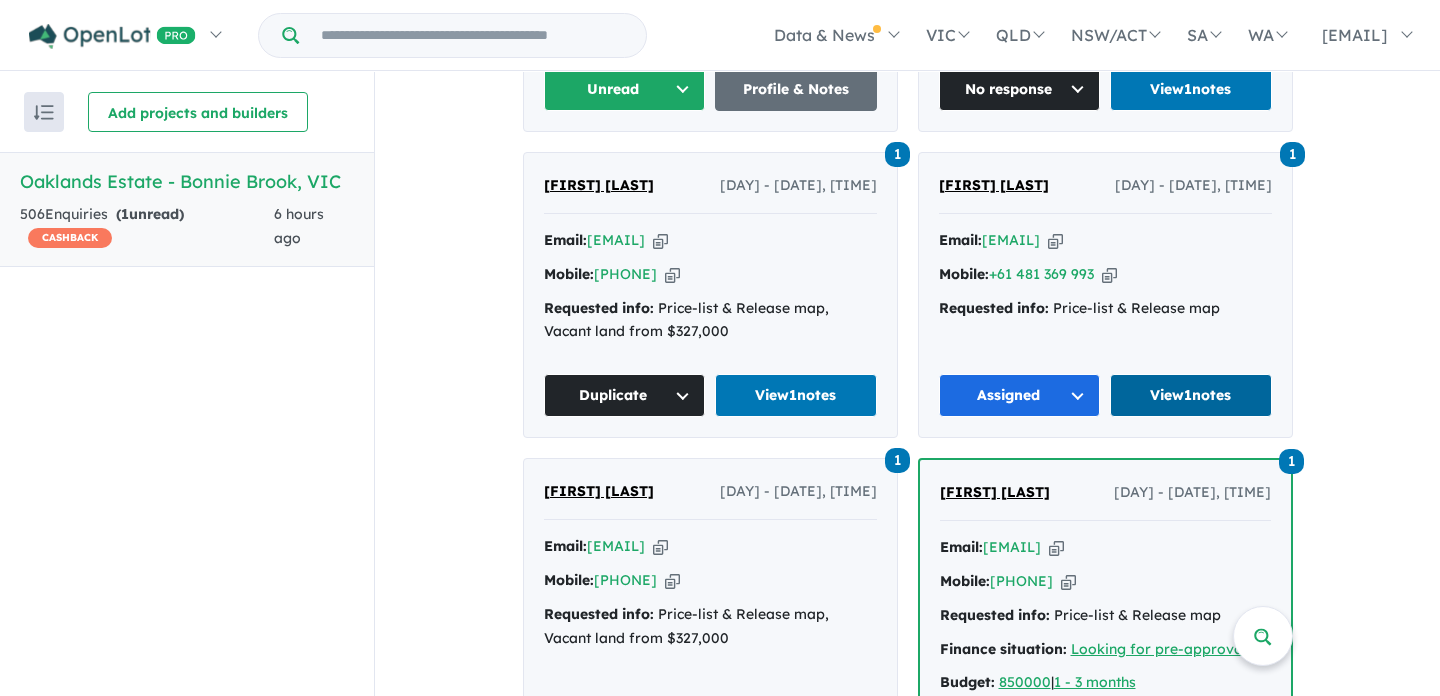 click on "View  1  notes" at bounding box center [1191, 395] 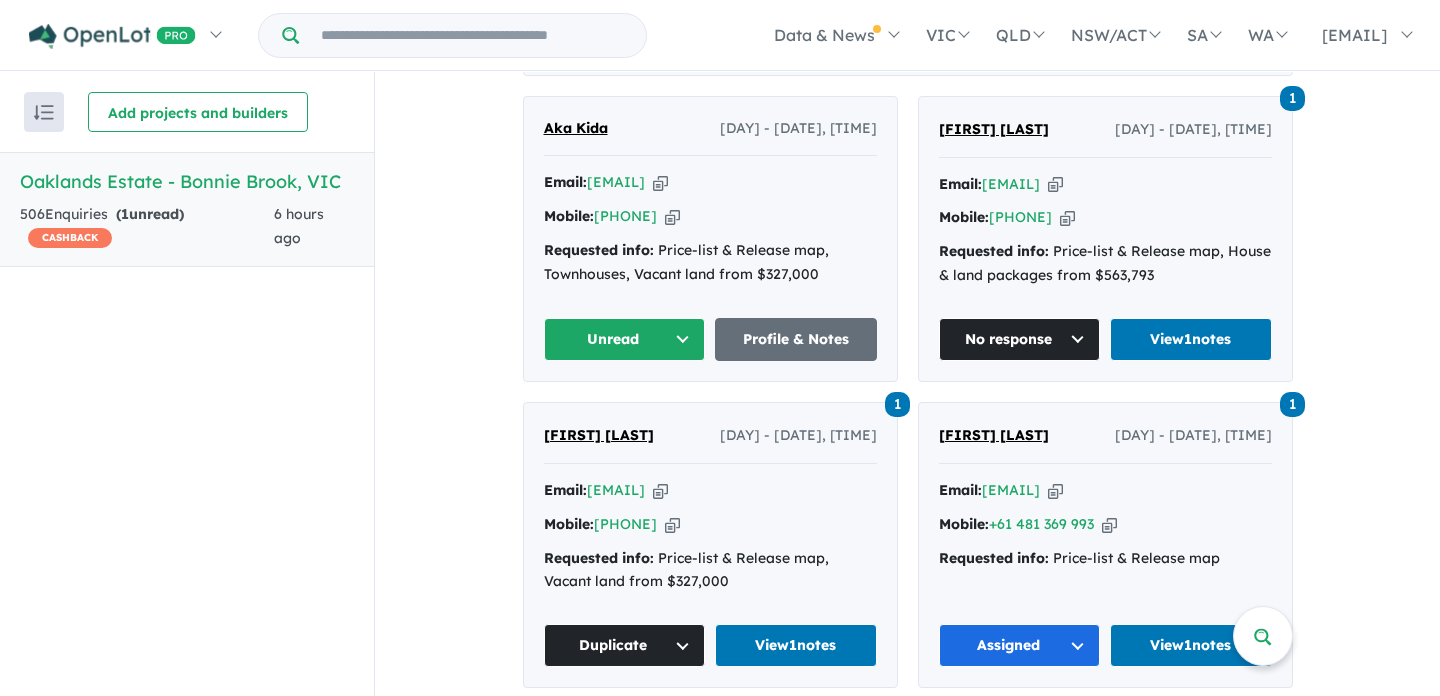 scroll, scrollTop: 842, scrollLeft: 0, axis: vertical 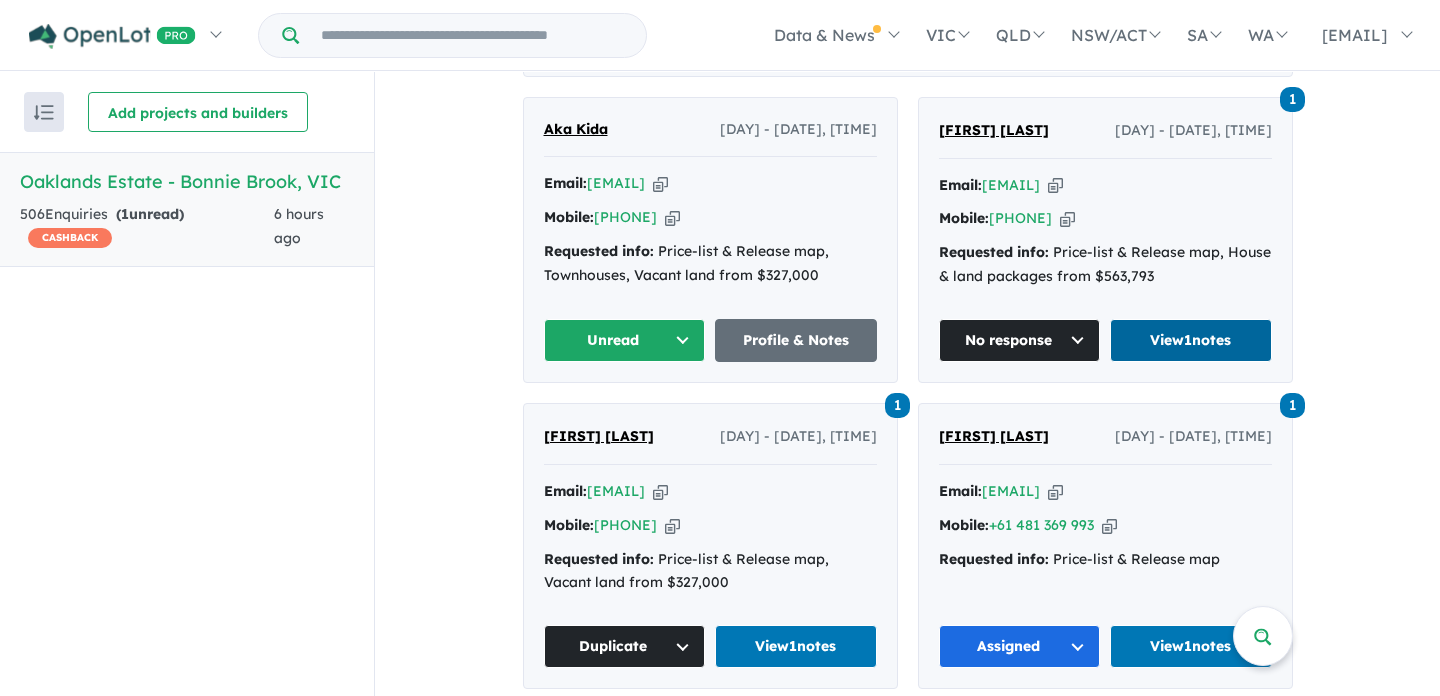 click on "View  1  notes" at bounding box center [1191, 340] 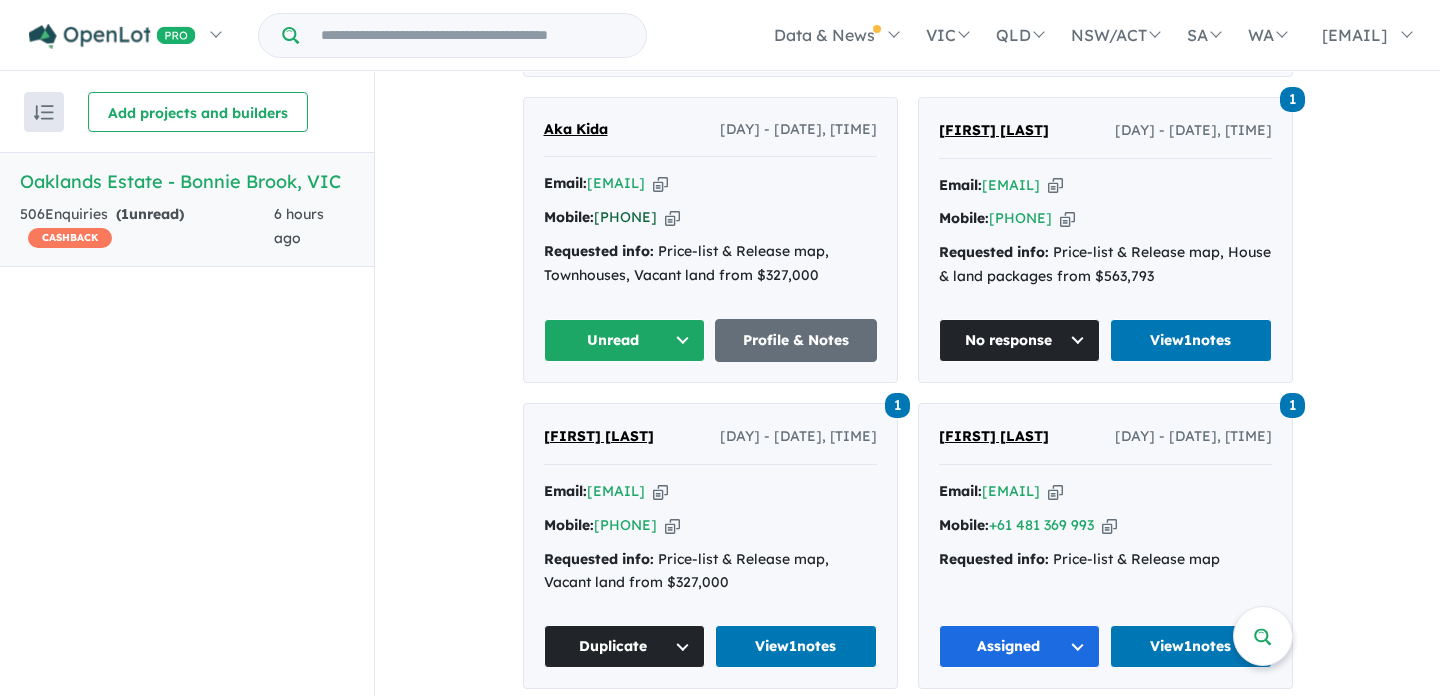 click on "+61 468 453 075" at bounding box center [625, 217] 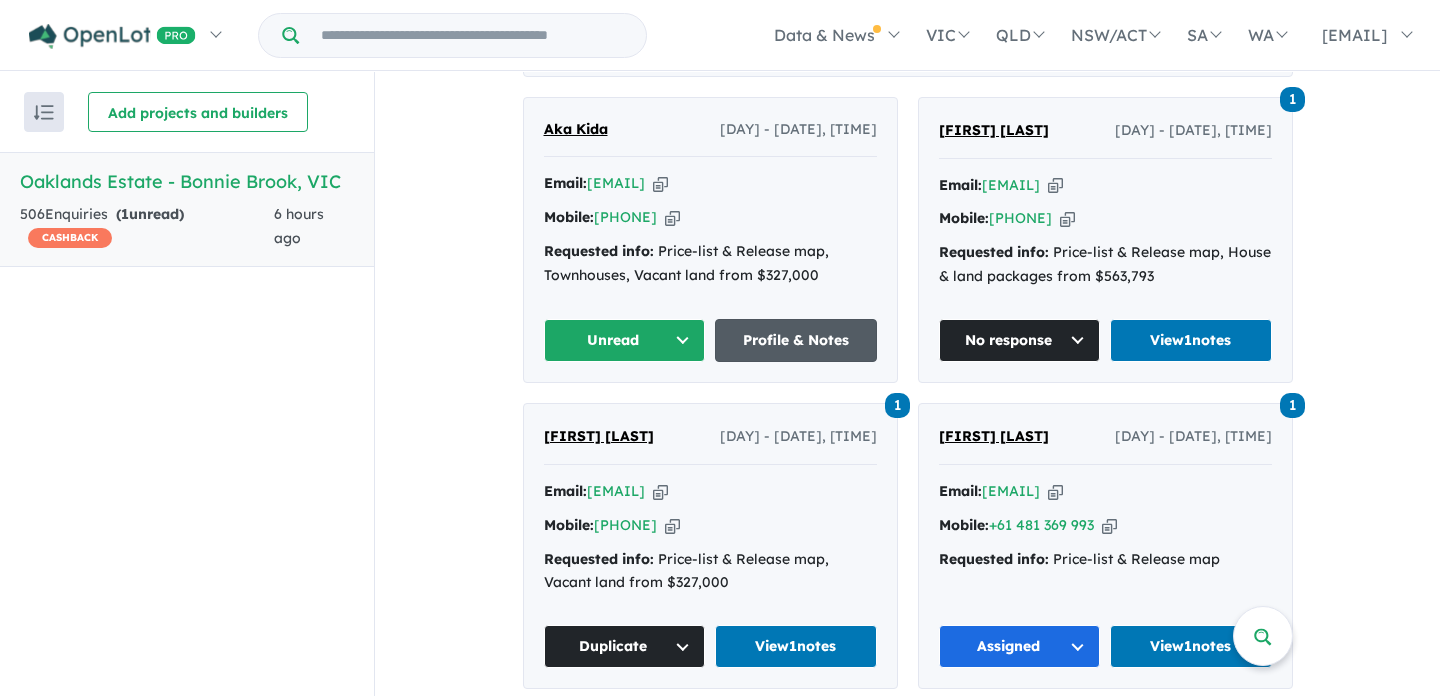click on "Profile & Notes" at bounding box center [796, 340] 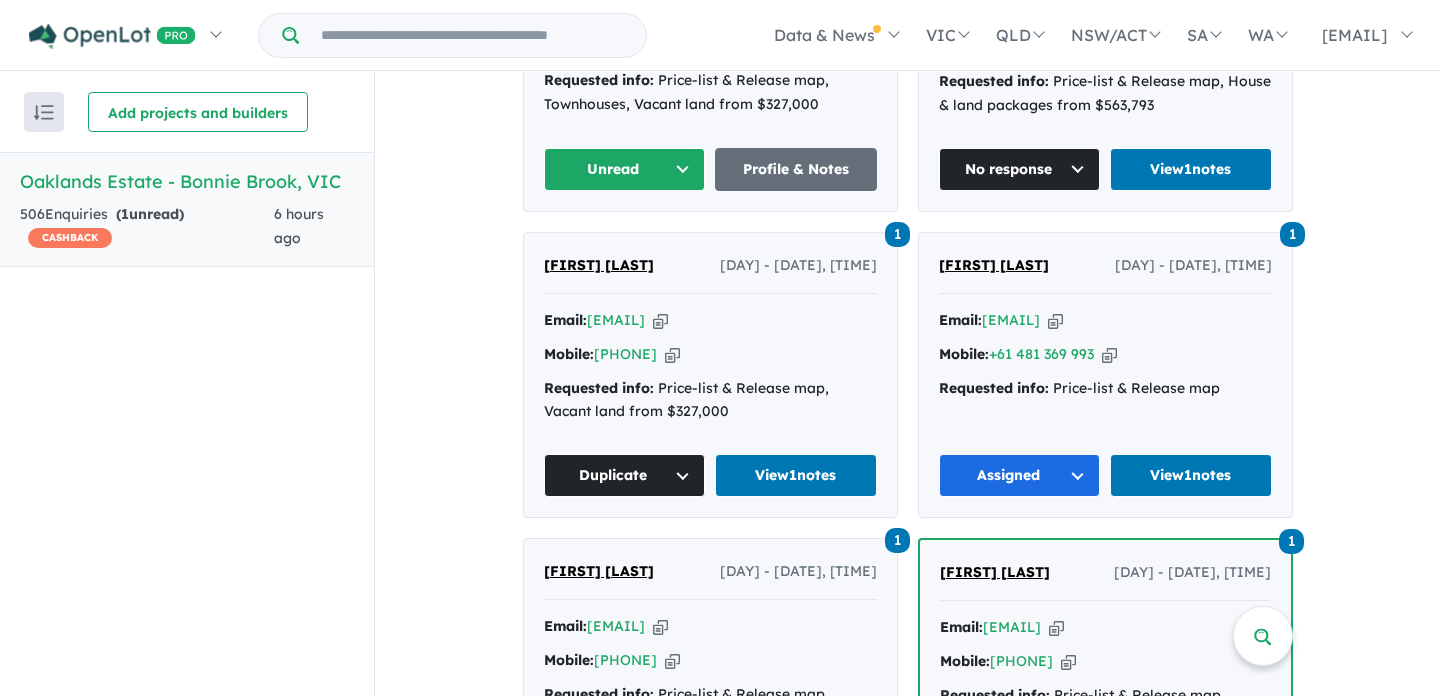 scroll, scrollTop: 1018, scrollLeft: 0, axis: vertical 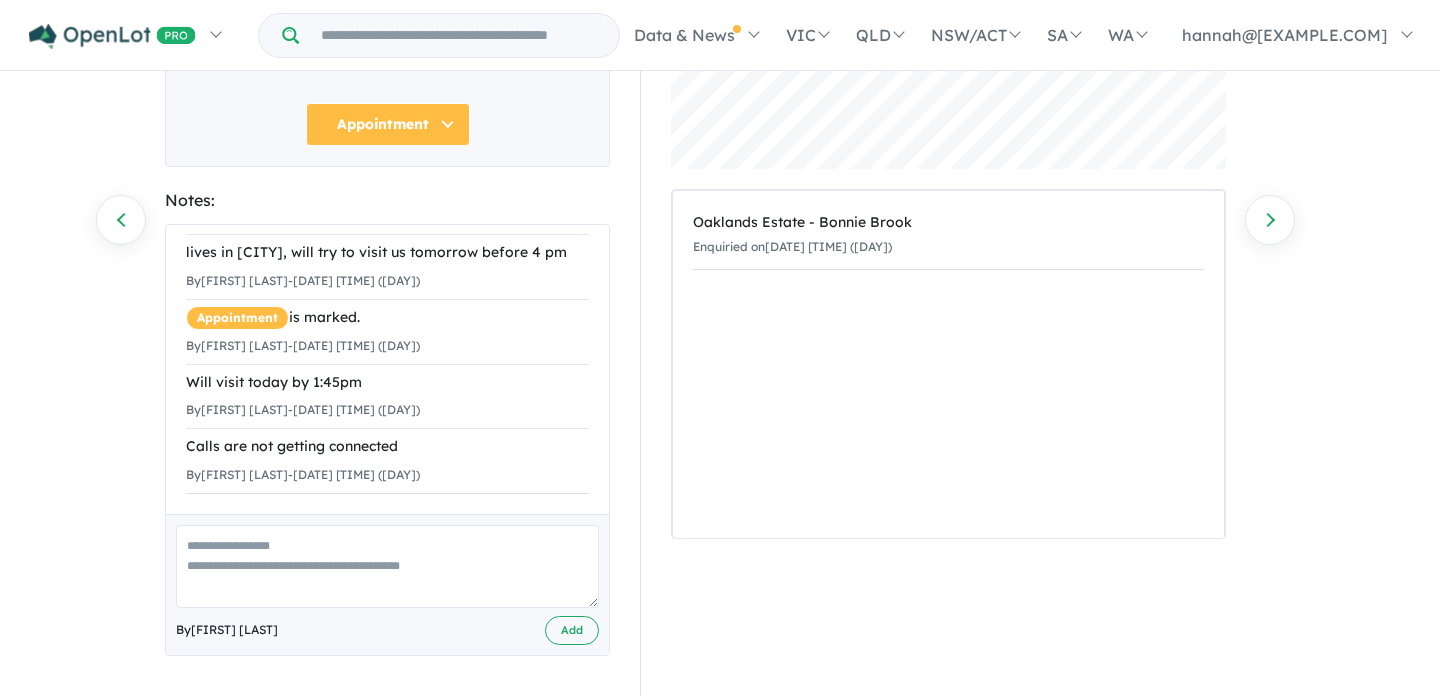click at bounding box center [387, 566] 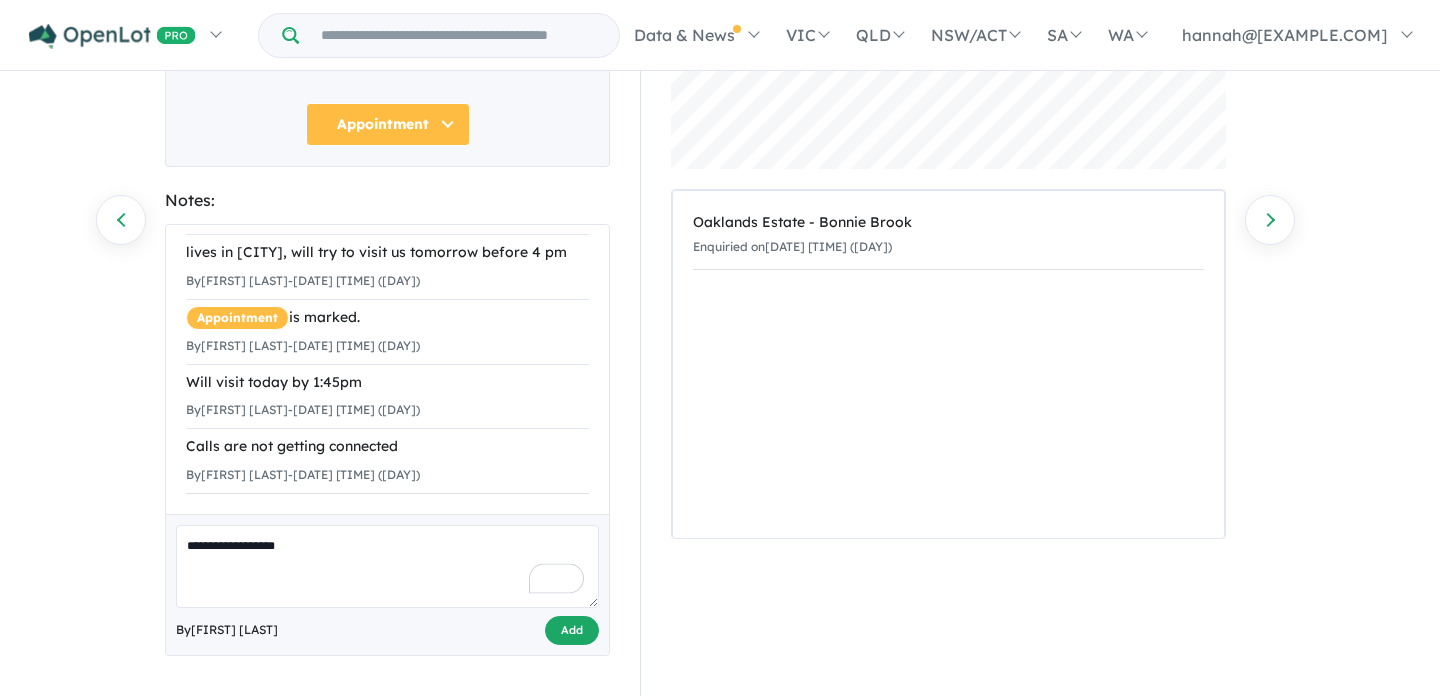 type on "**********" 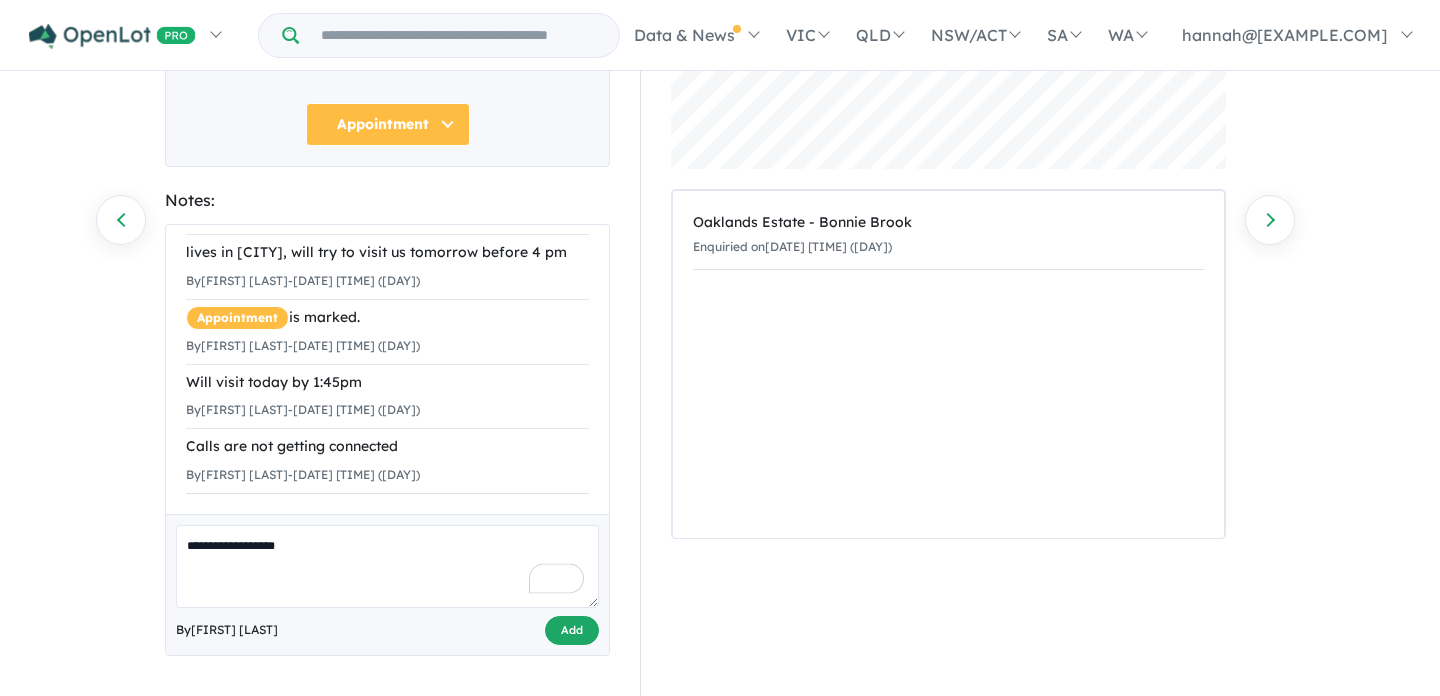 click on "Add" at bounding box center [572, 630] 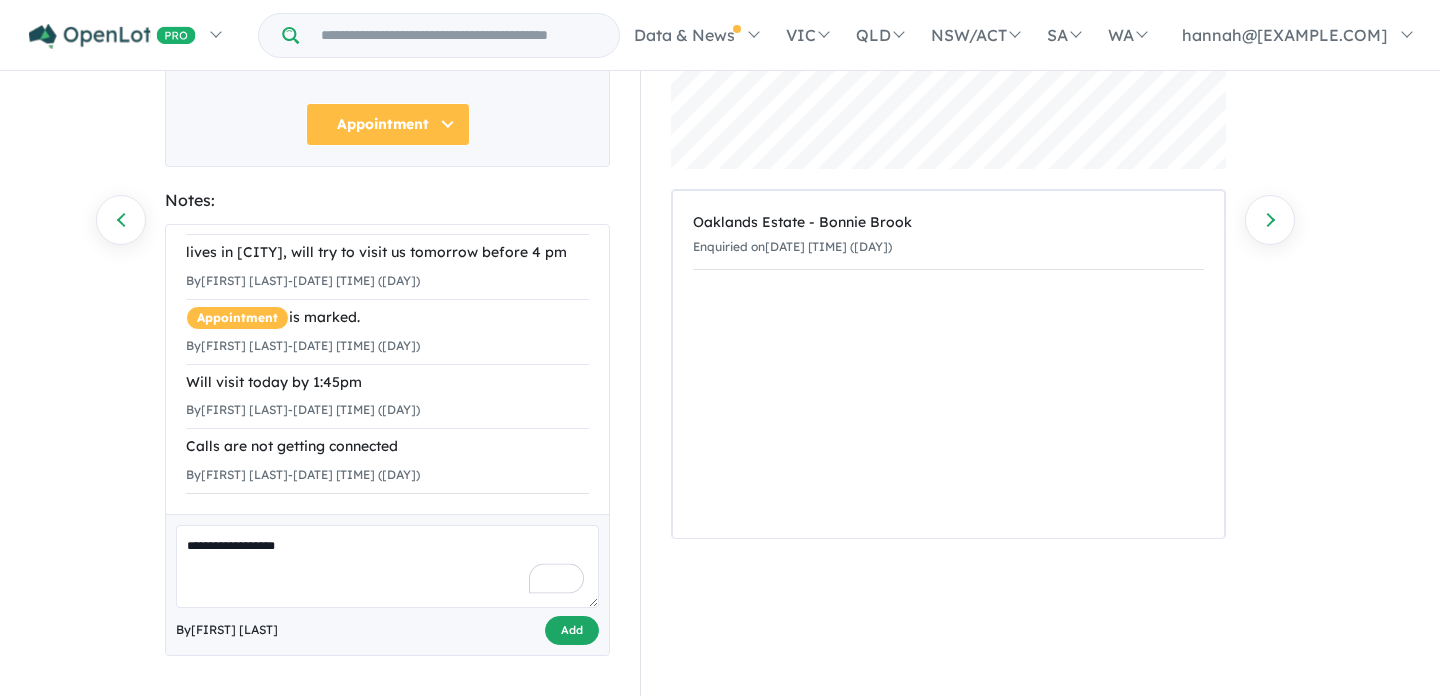 scroll, scrollTop: 767, scrollLeft: 0, axis: vertical 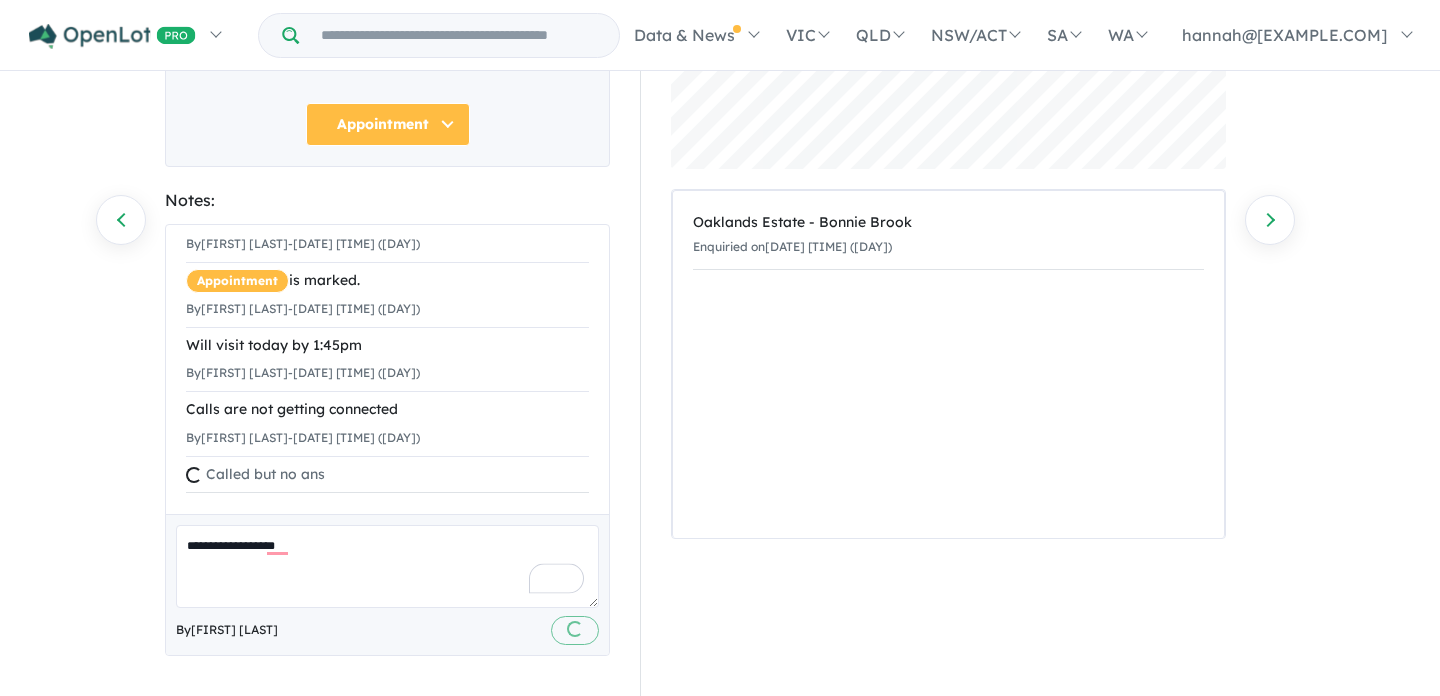 type 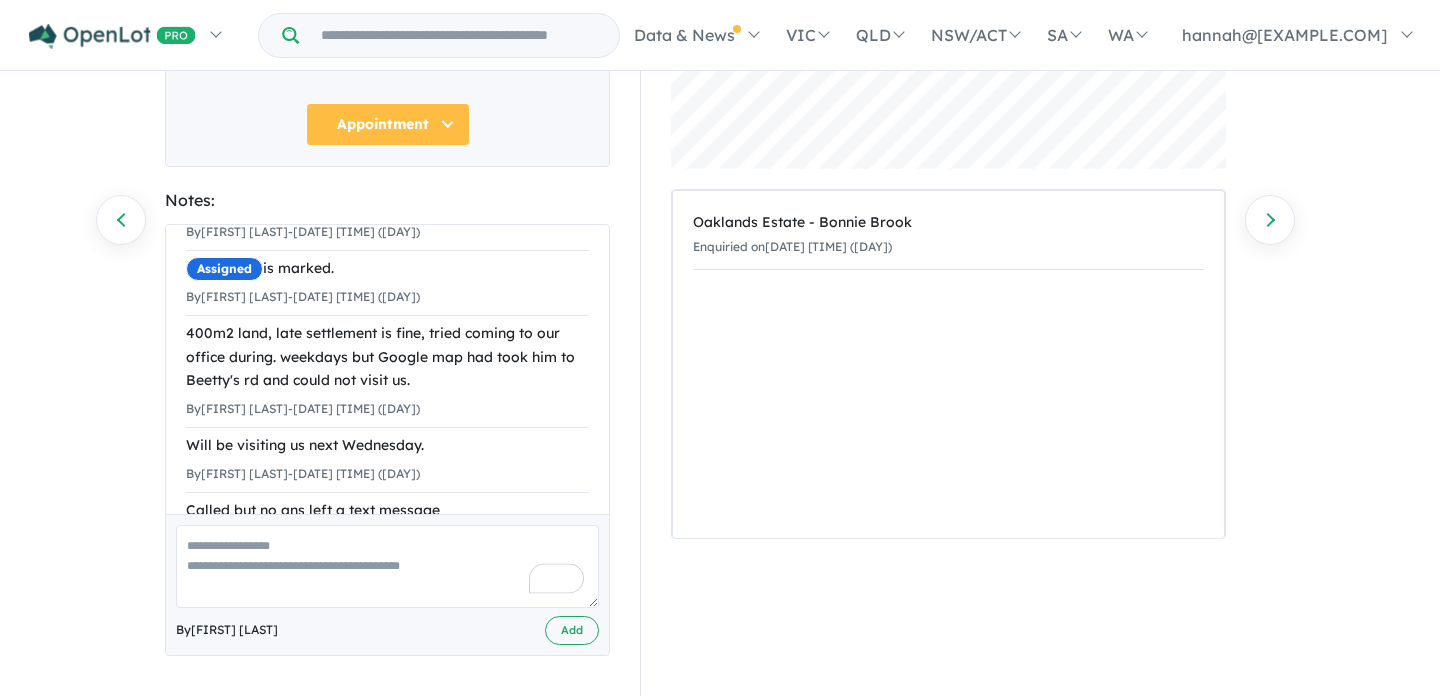 scroll, scrollTop: 0, scrollLeft: 0, axis: both 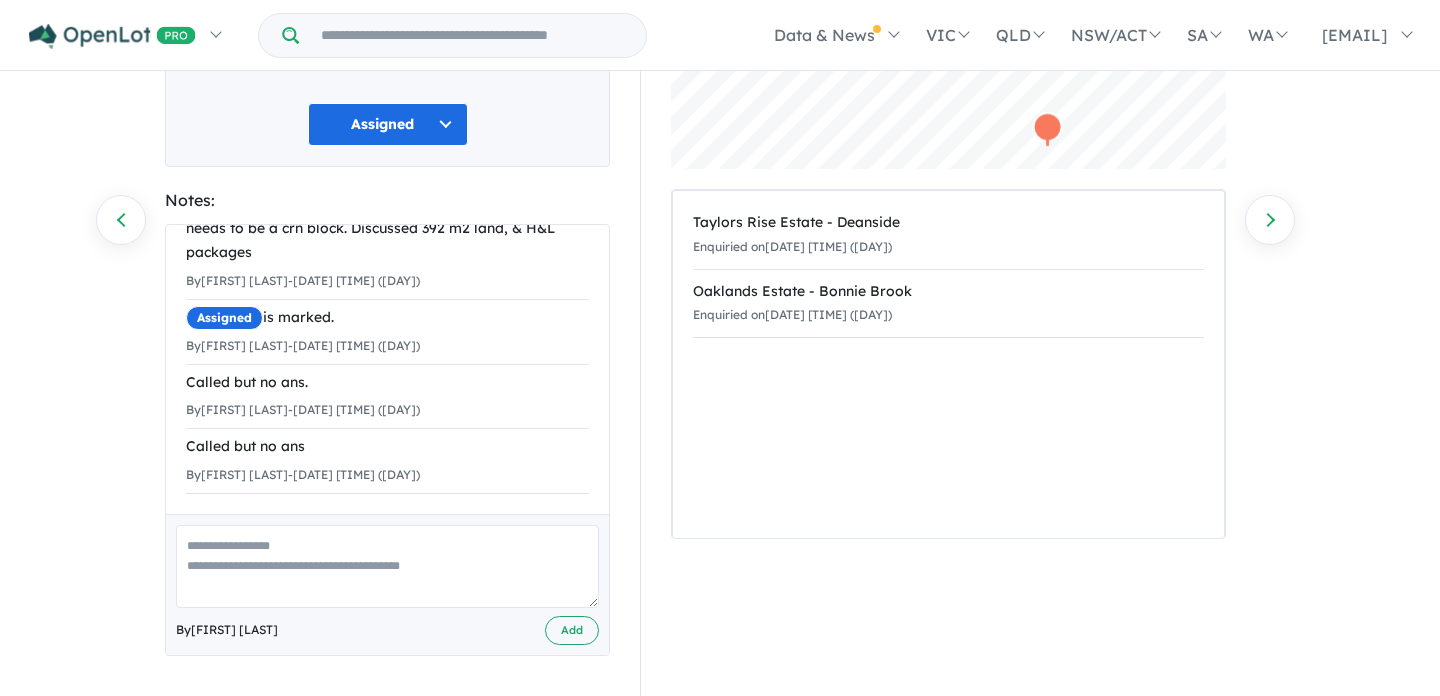 click at bounding box center (387, 566) 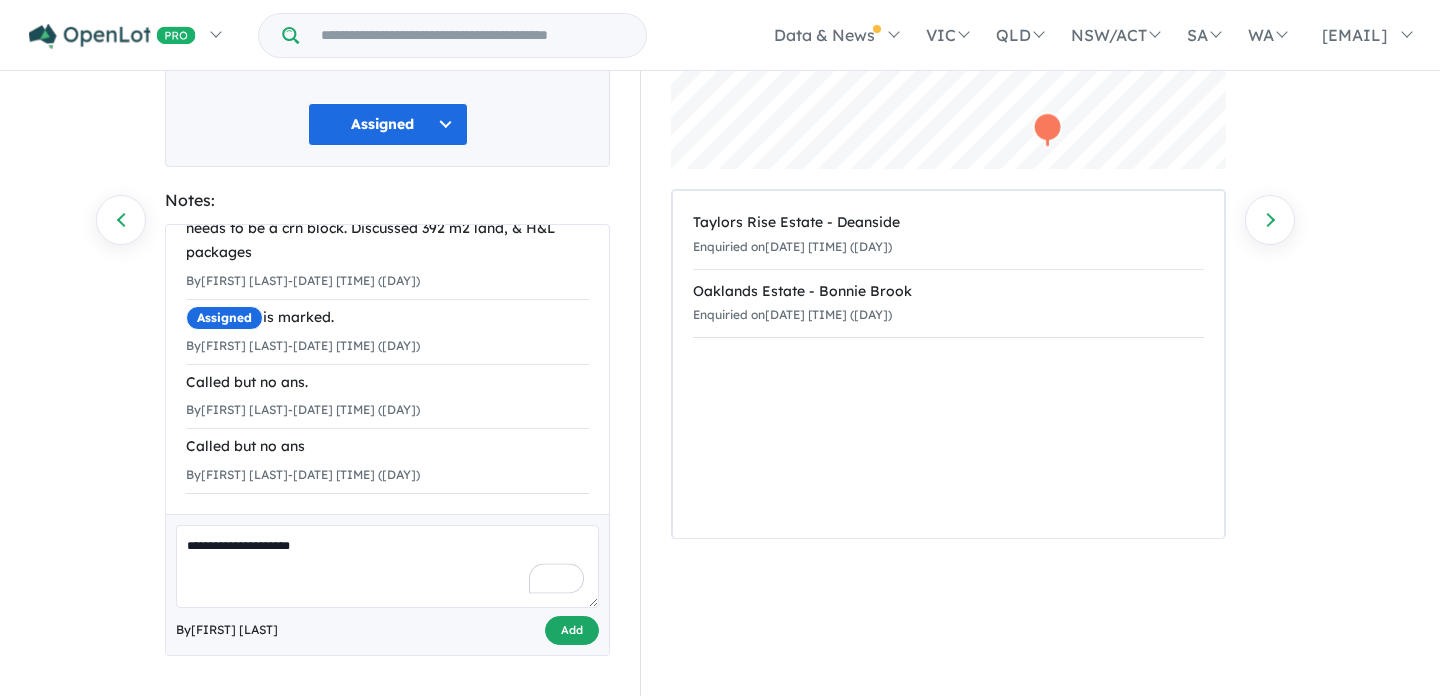 type on "**********" 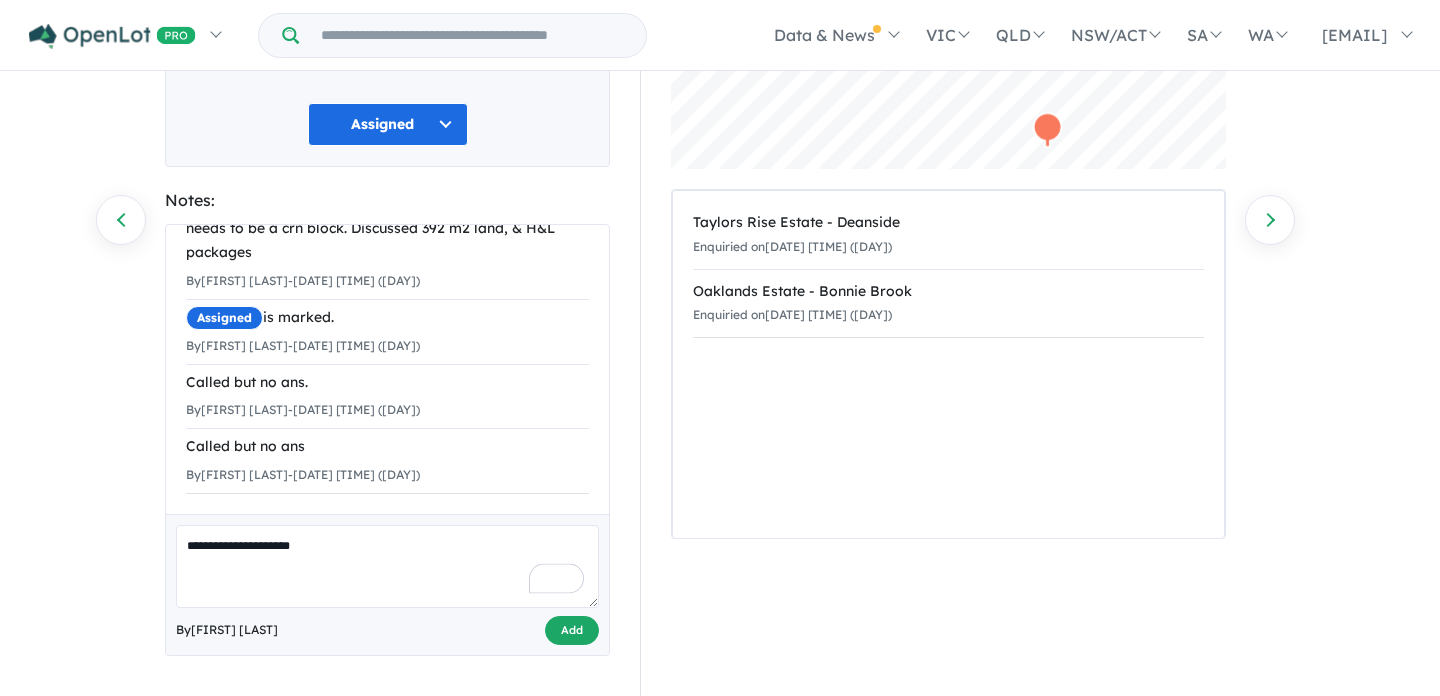 click on "Add" at bounding box center [572, 630] 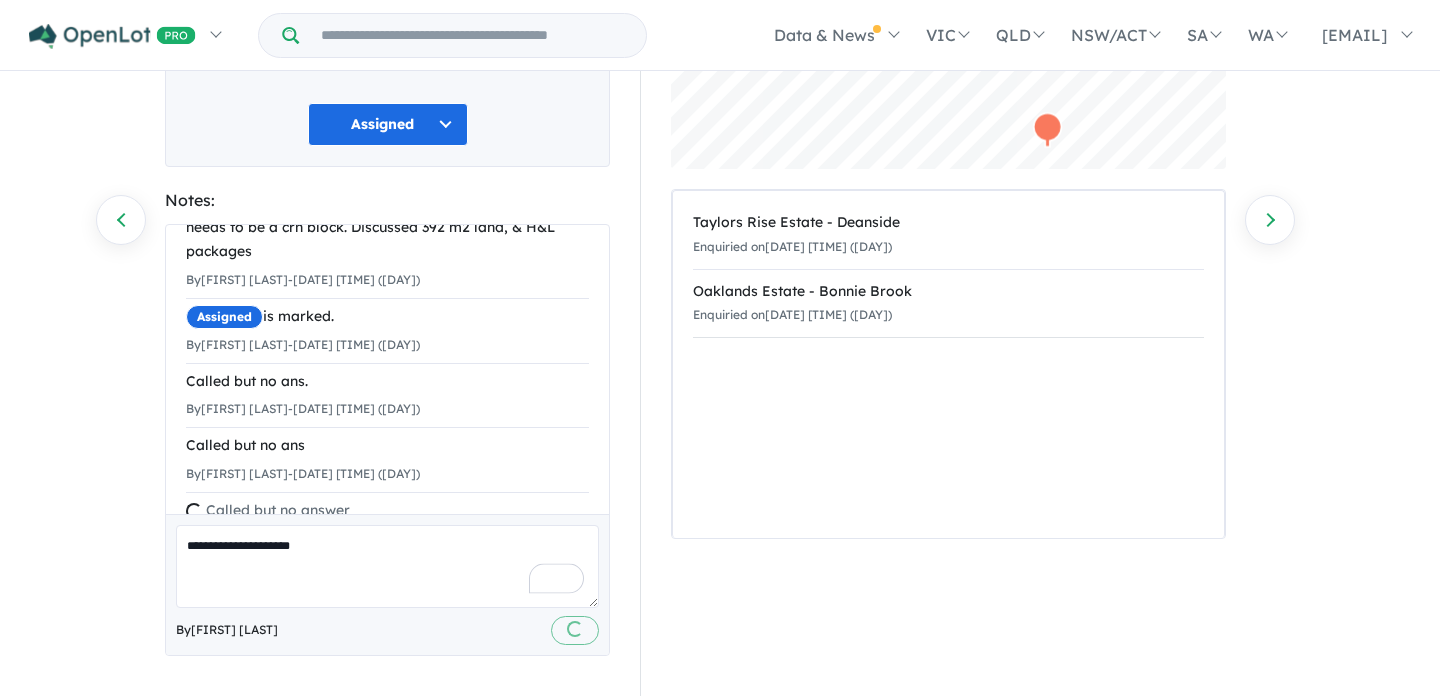 scroll, scrollTop: 225, scrollLeft: 0, axis: vertical 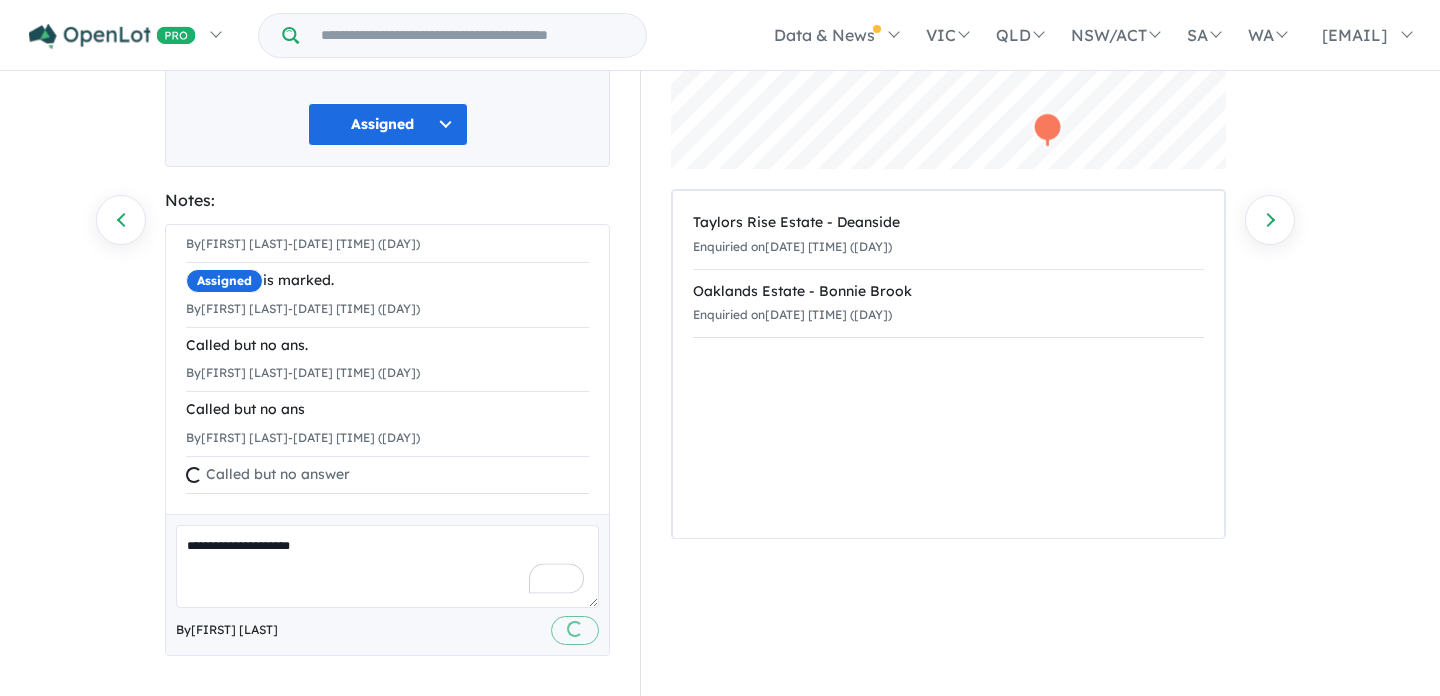 type 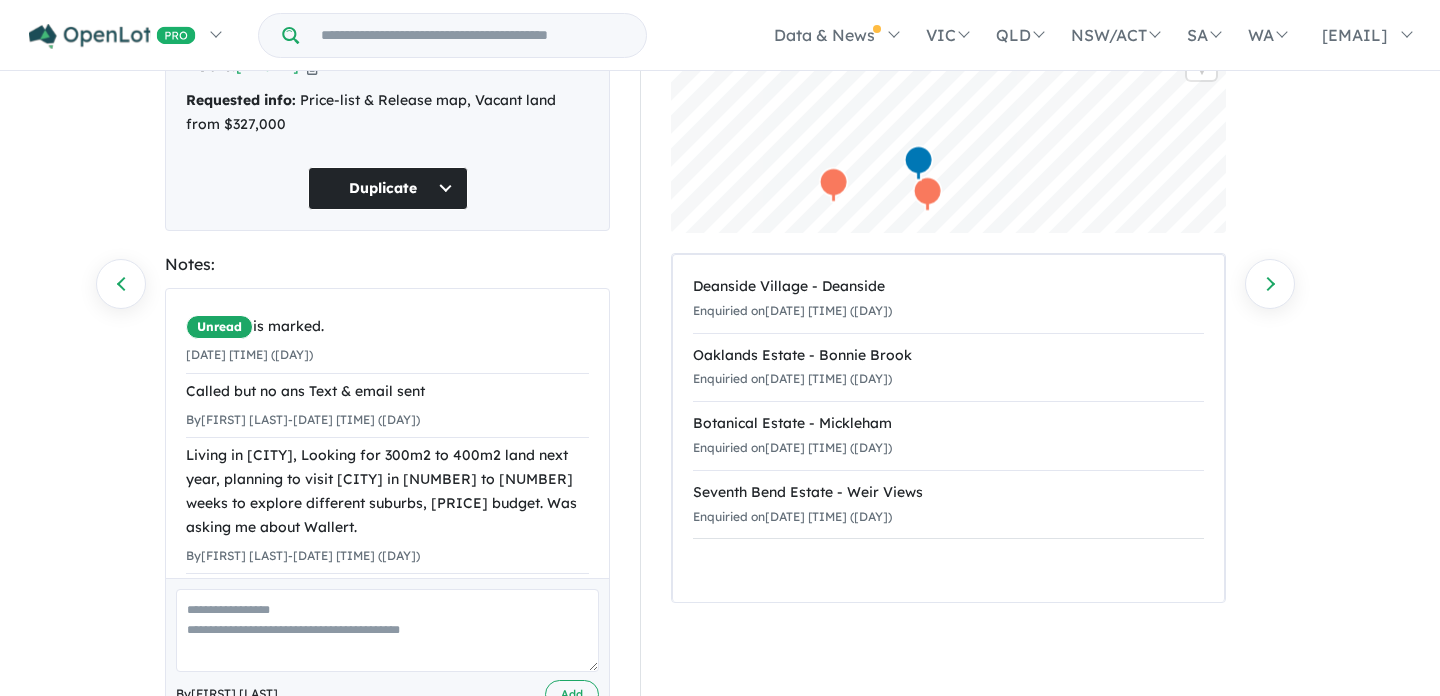 scroll, scrollTop: 257, scrollLeft: 0, axis: vertical 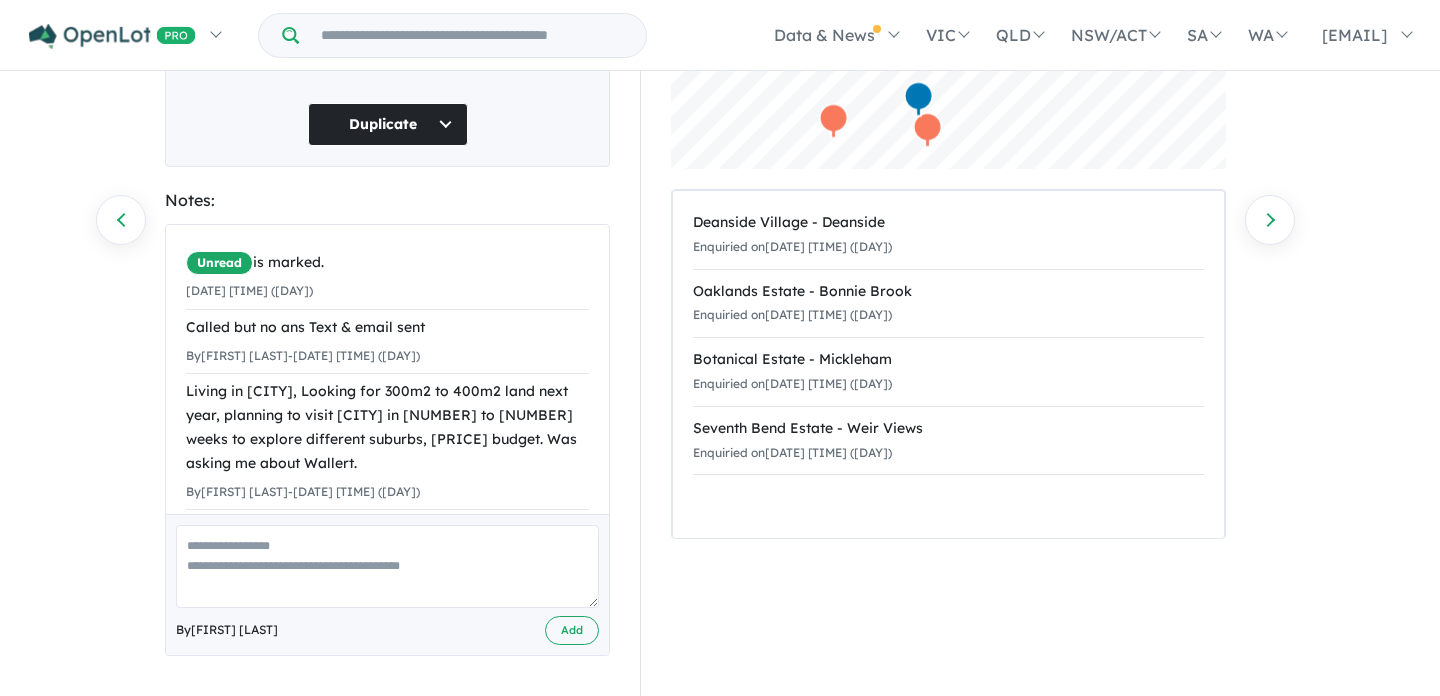 click on "Duplicate" at bounding box center [388, 124] 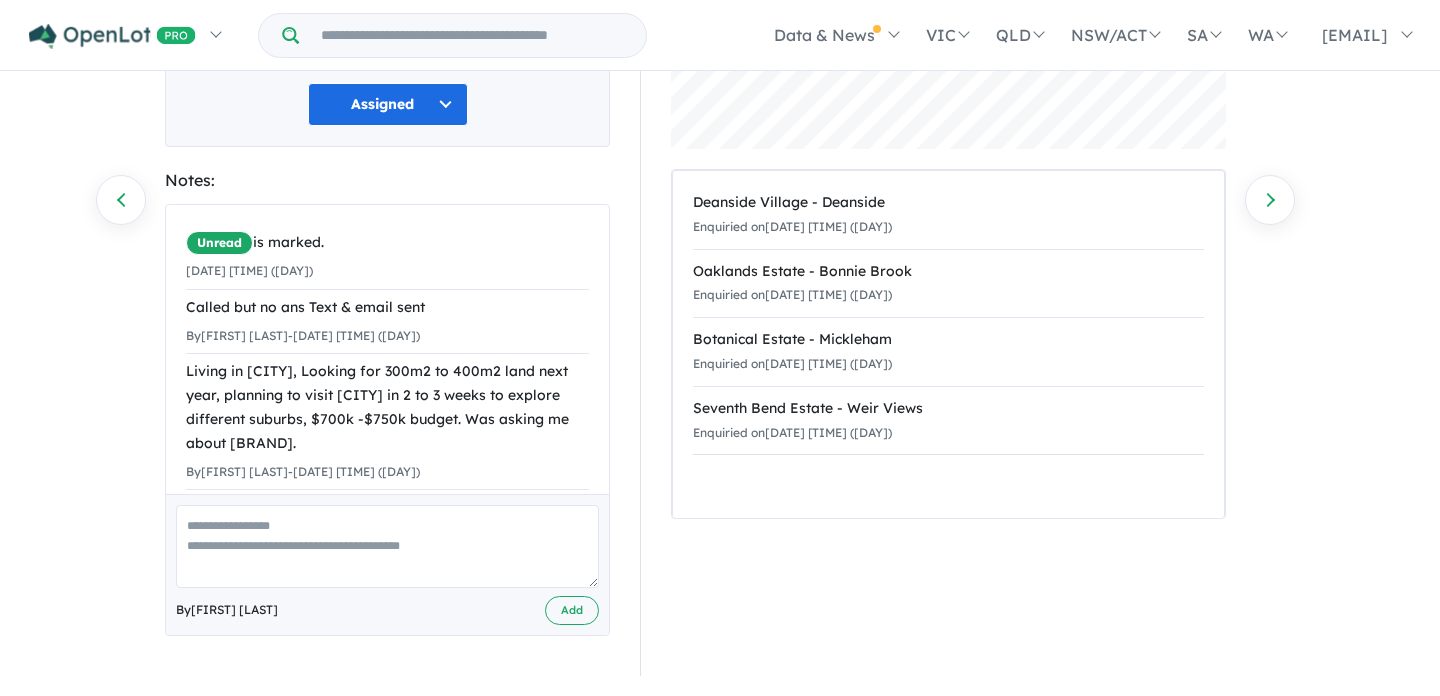 scroll, scrollTop: 257, scrollLeft: 0, axis: vertical 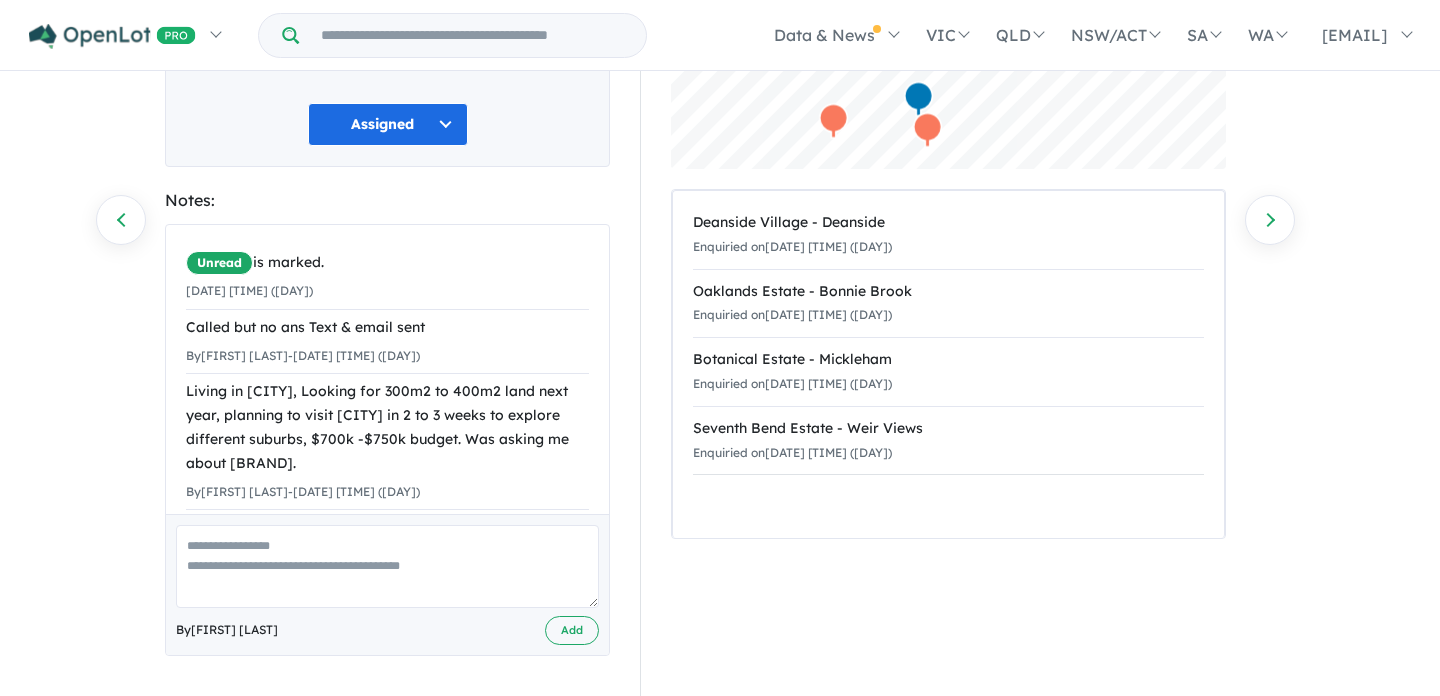 click at bounding box center (387, 566) 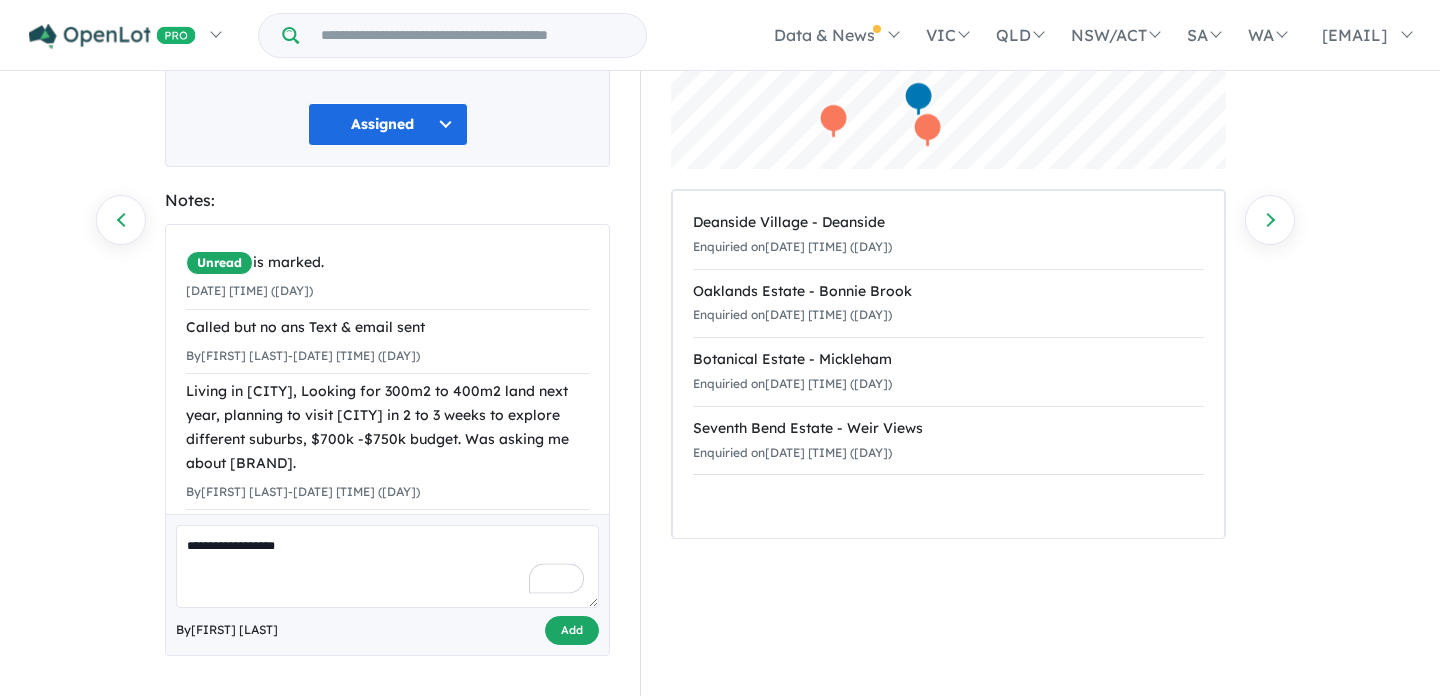 type on "**********" 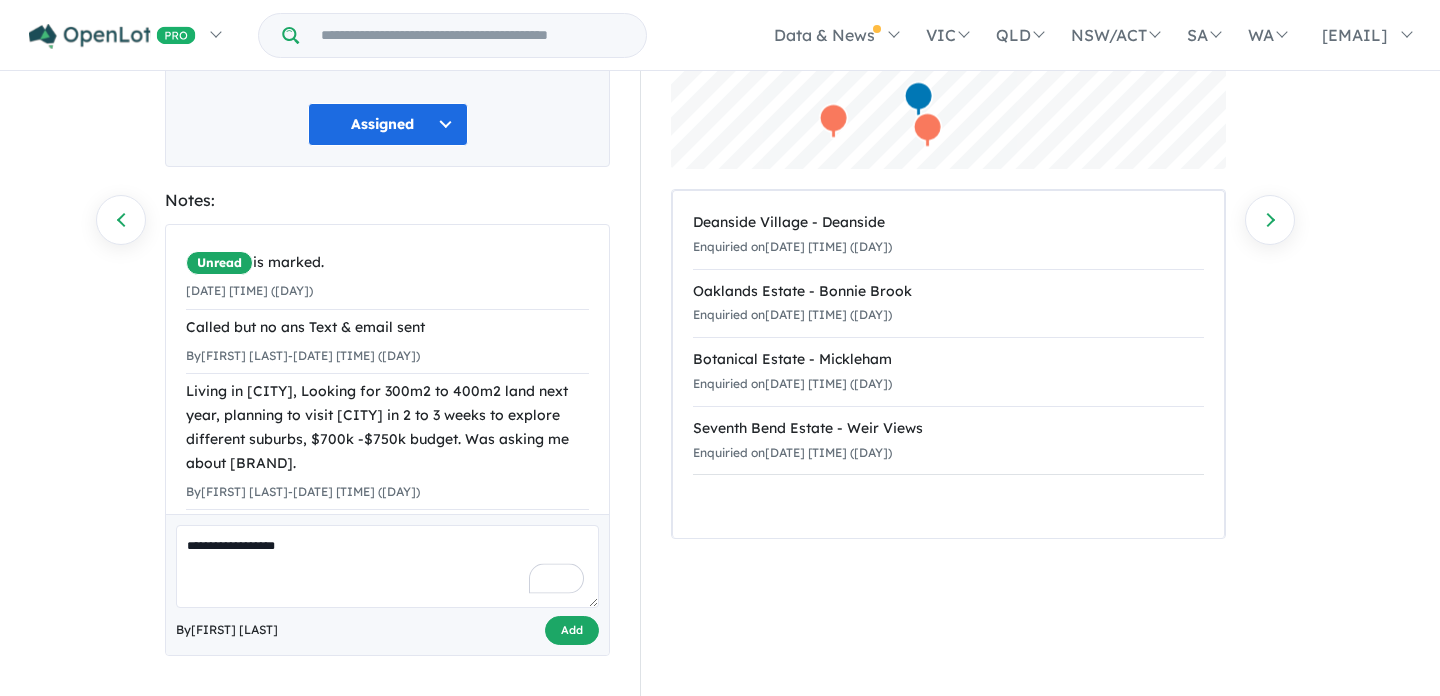 click on "Add" at bounding box center (572, 630) 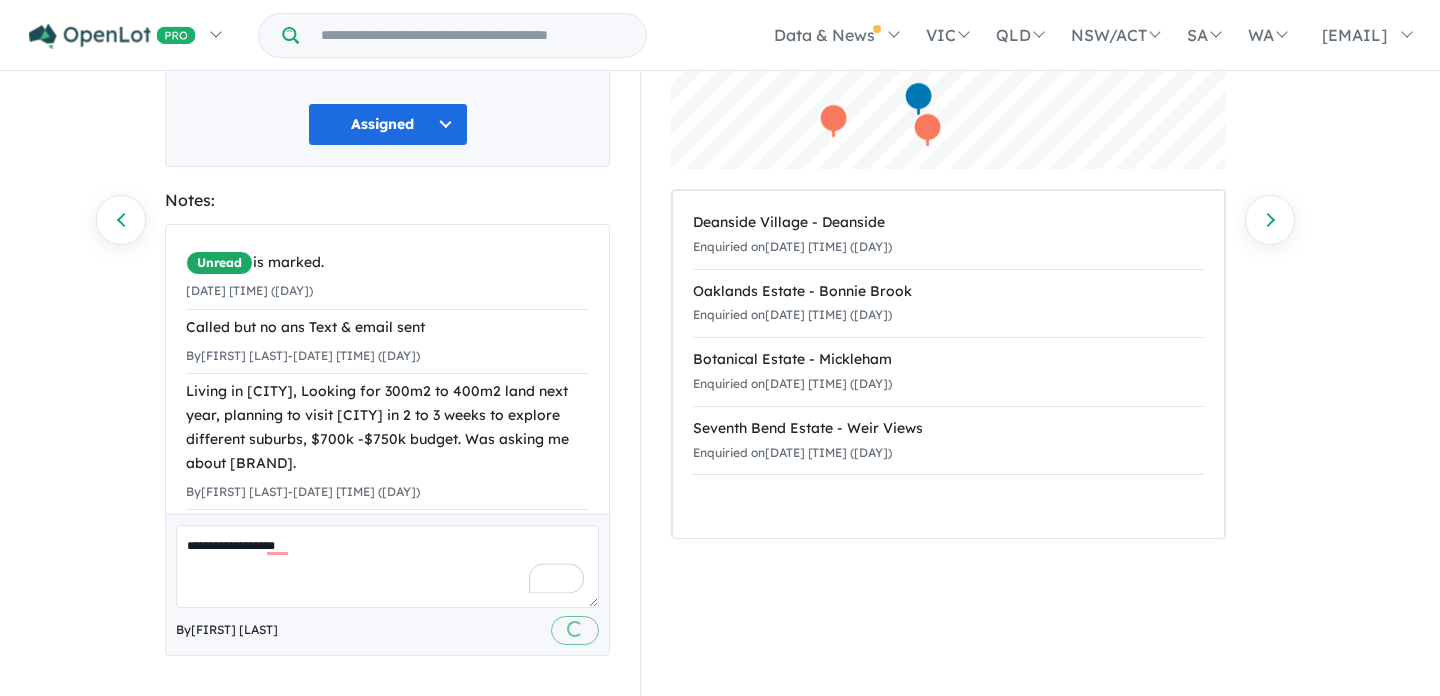 scroll, scrollTop: 249, scrollLeft: 0, axis: vertical 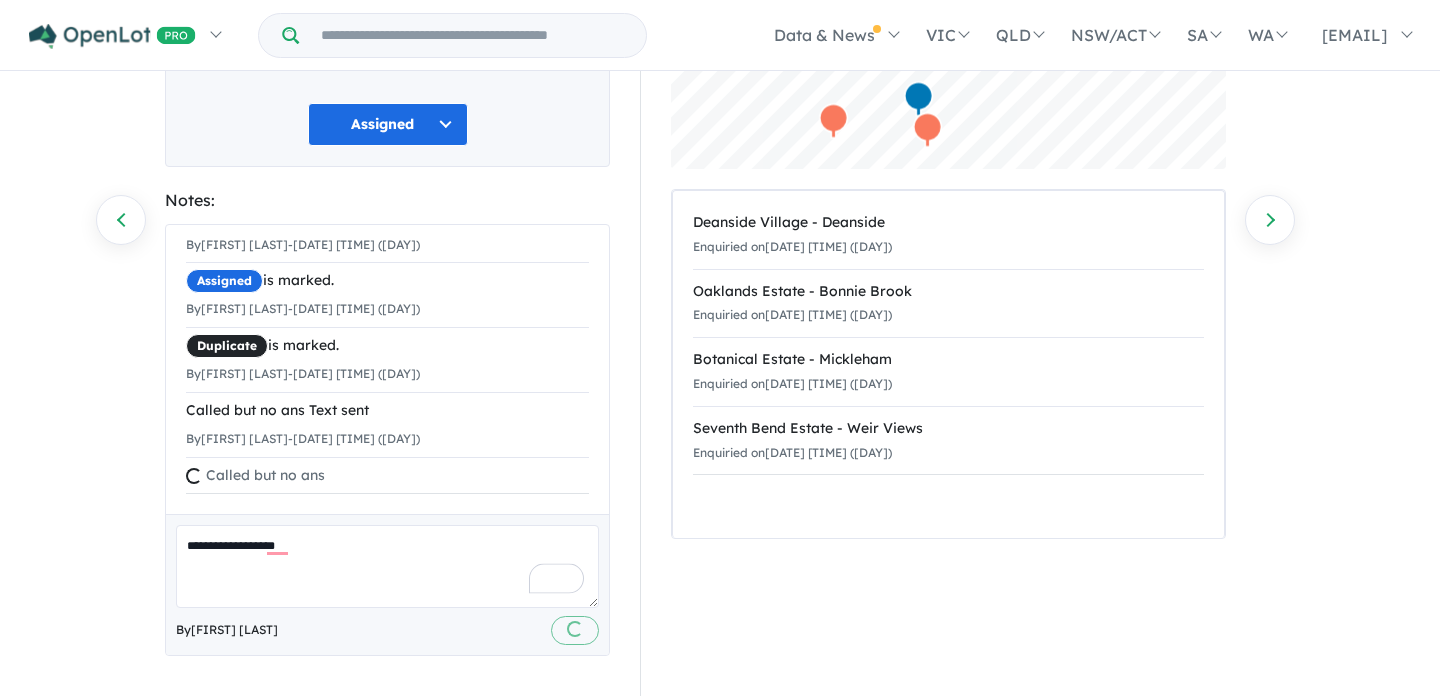 type 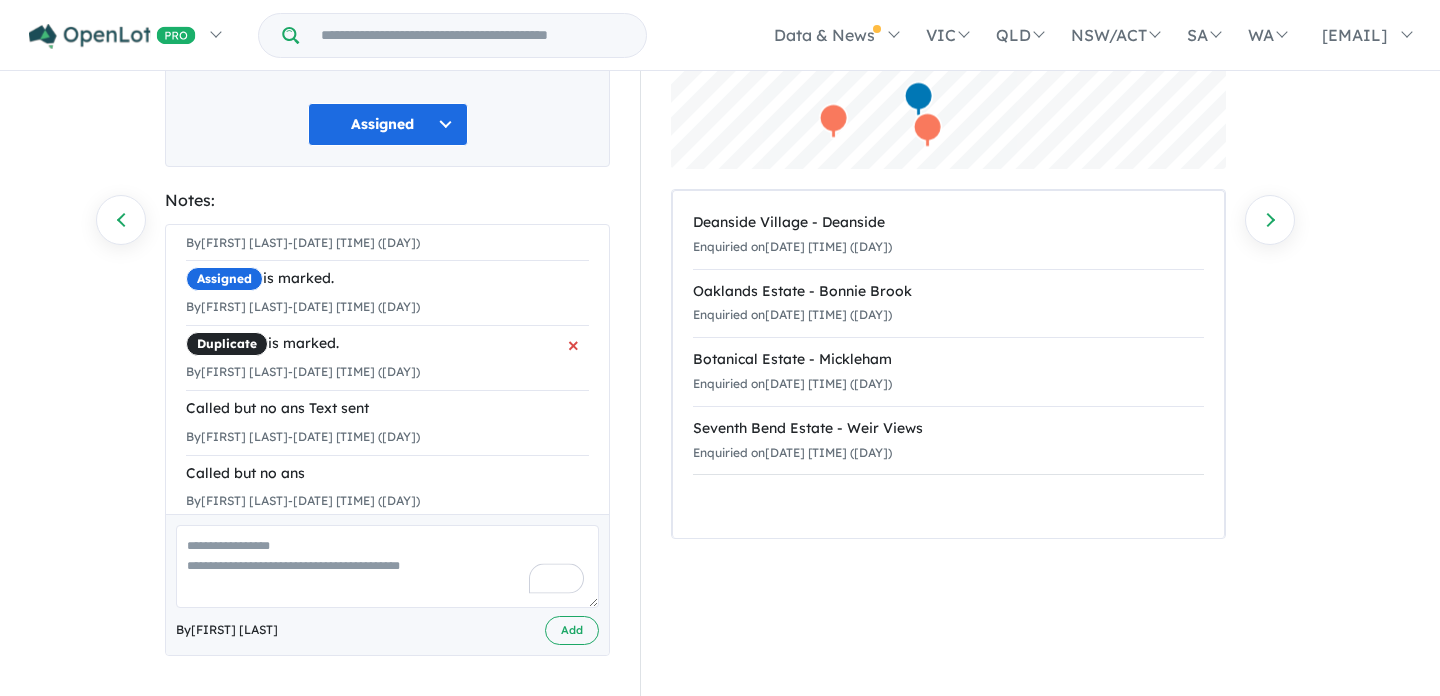 scroll, scrollTop: 0, scrollLeft: 0, axis: both 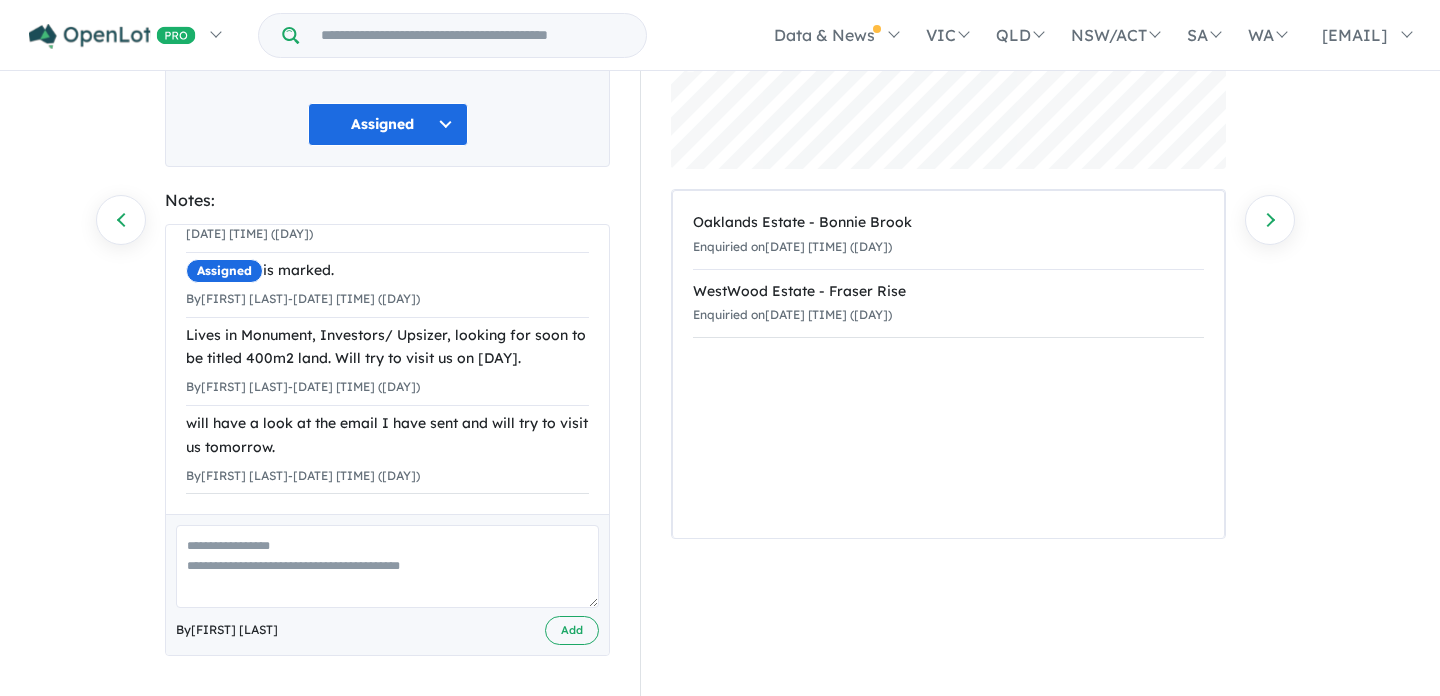click at bounding box center (387, 566) 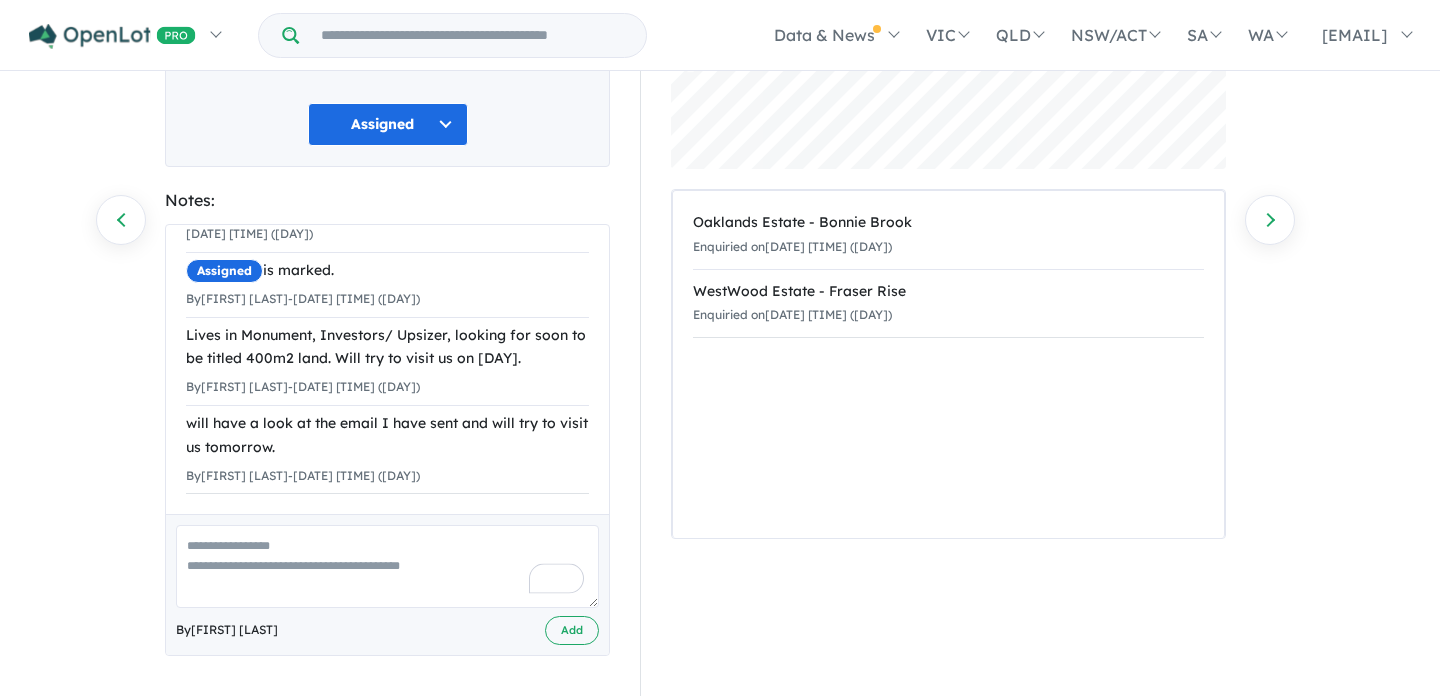 click on "By  Hannah  Shah  Add" at bounding box center (387, 584) 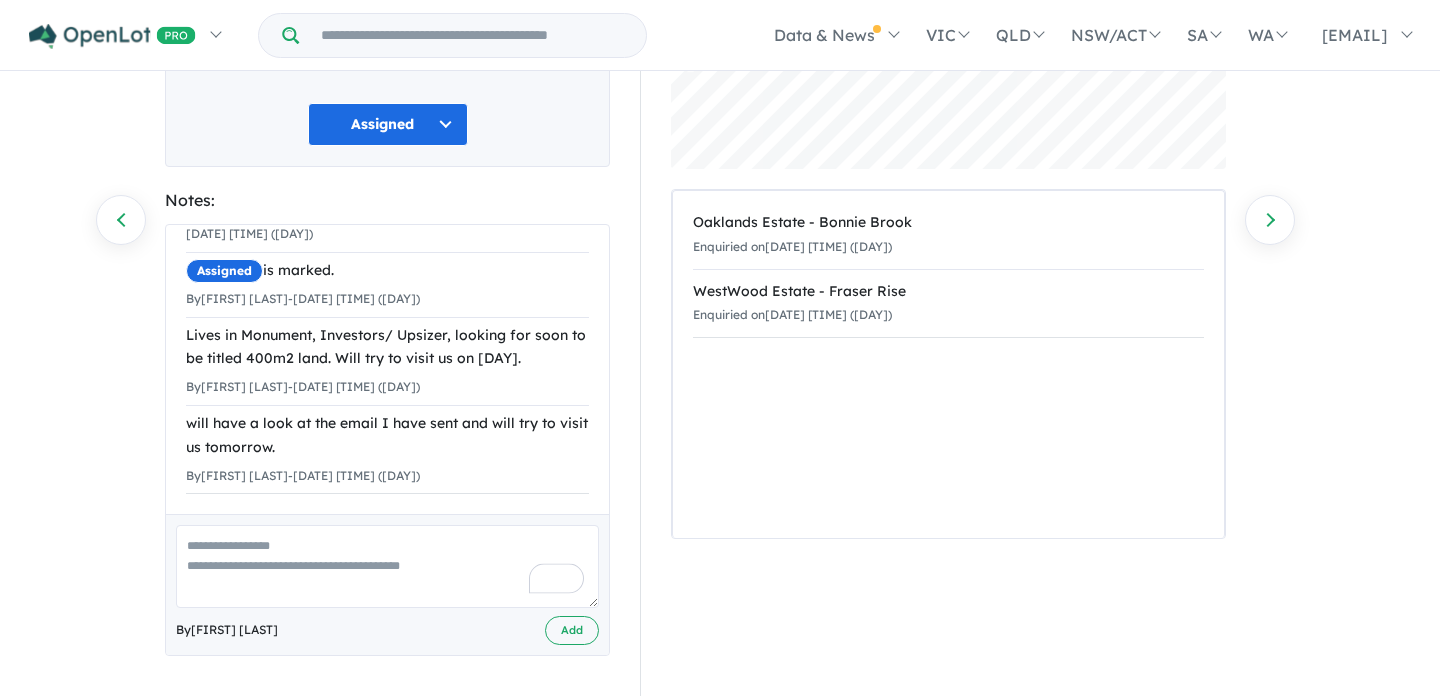 click at bounding box center (387, 566) 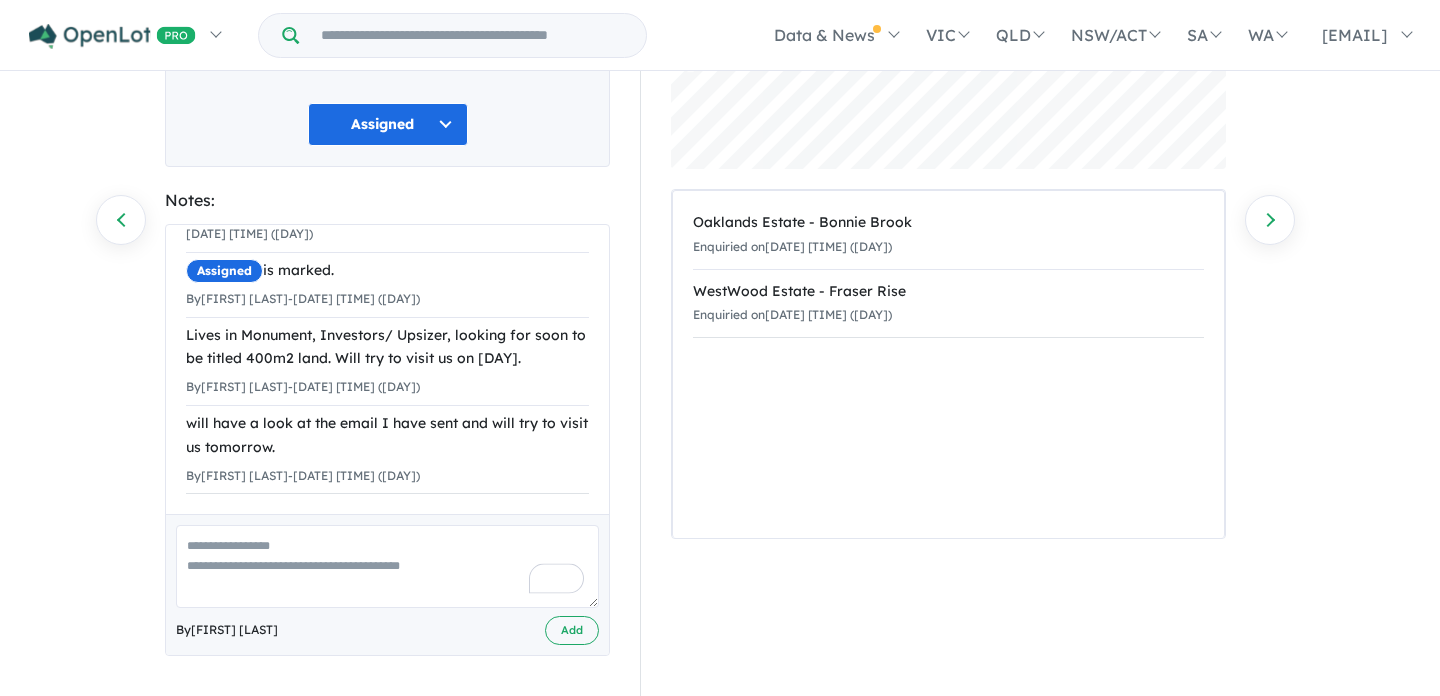 click at bounding box center (387, 566) 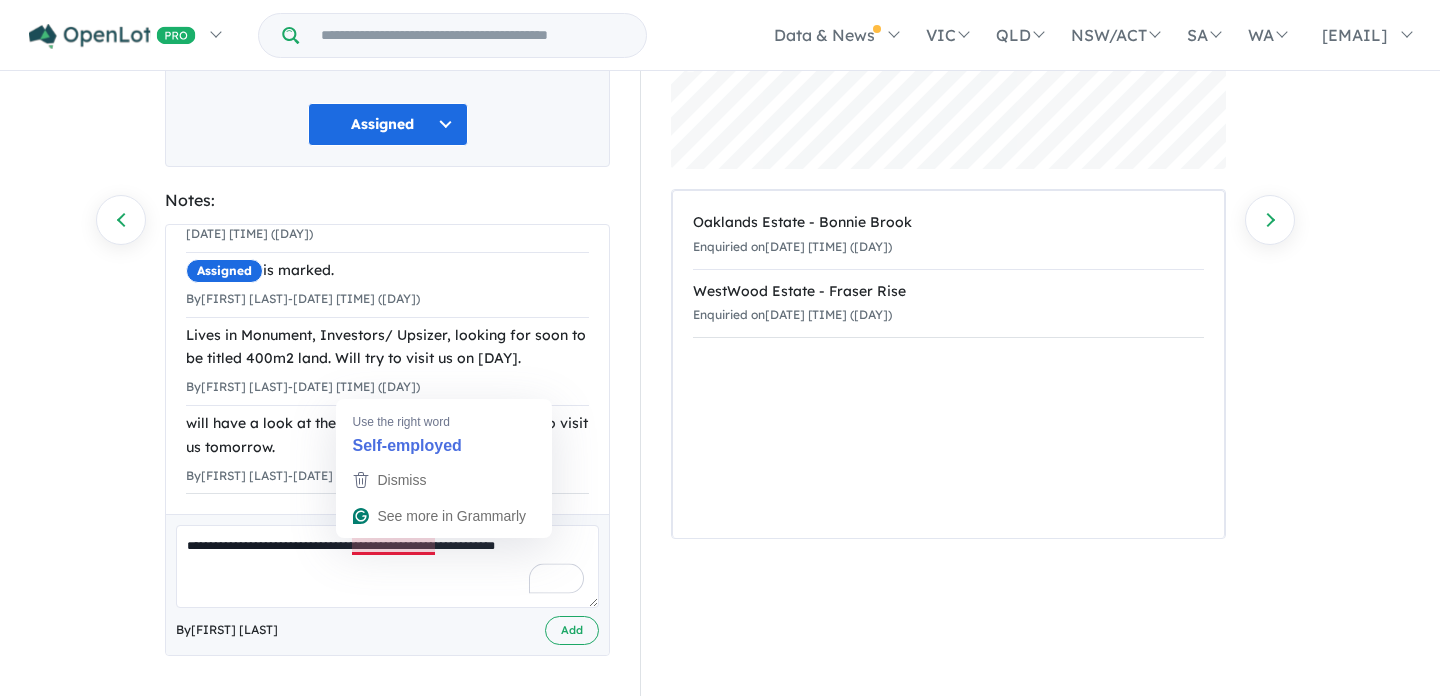 click on "**********" at bounding box center (387, 566) 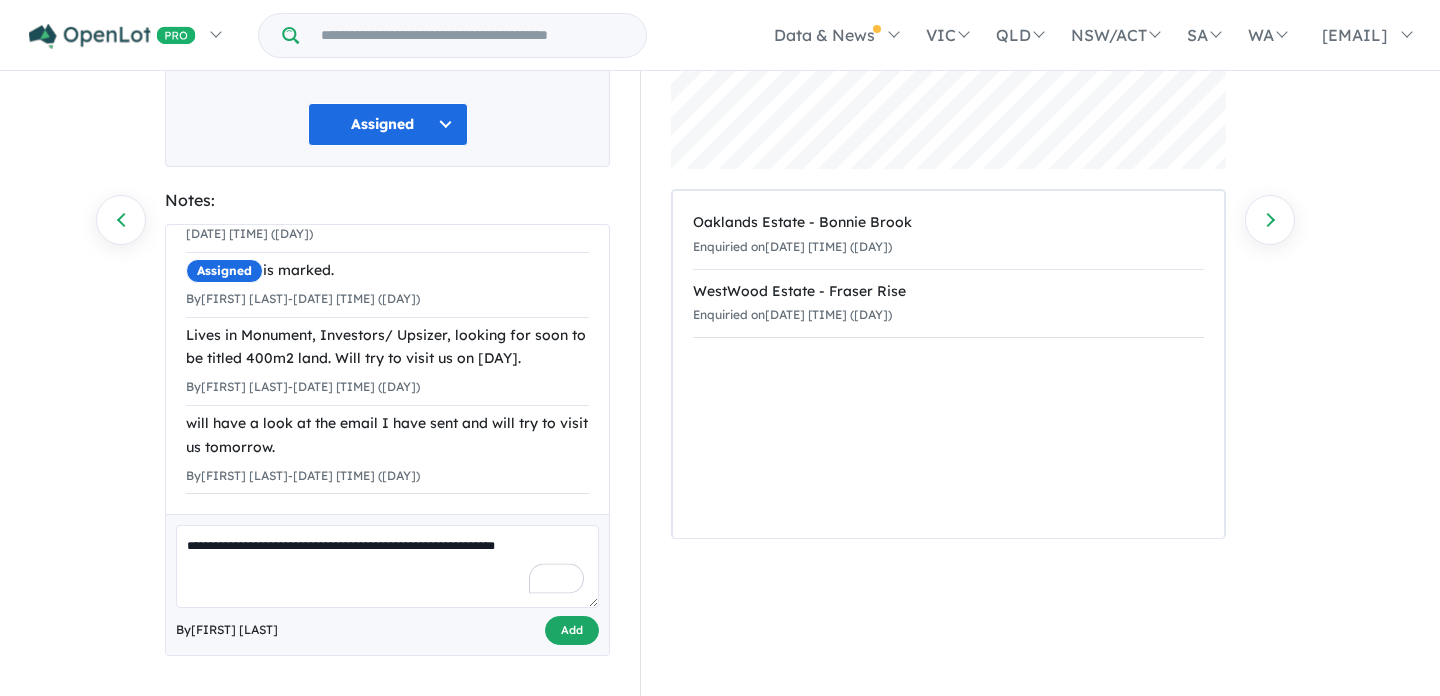 type on "**********" 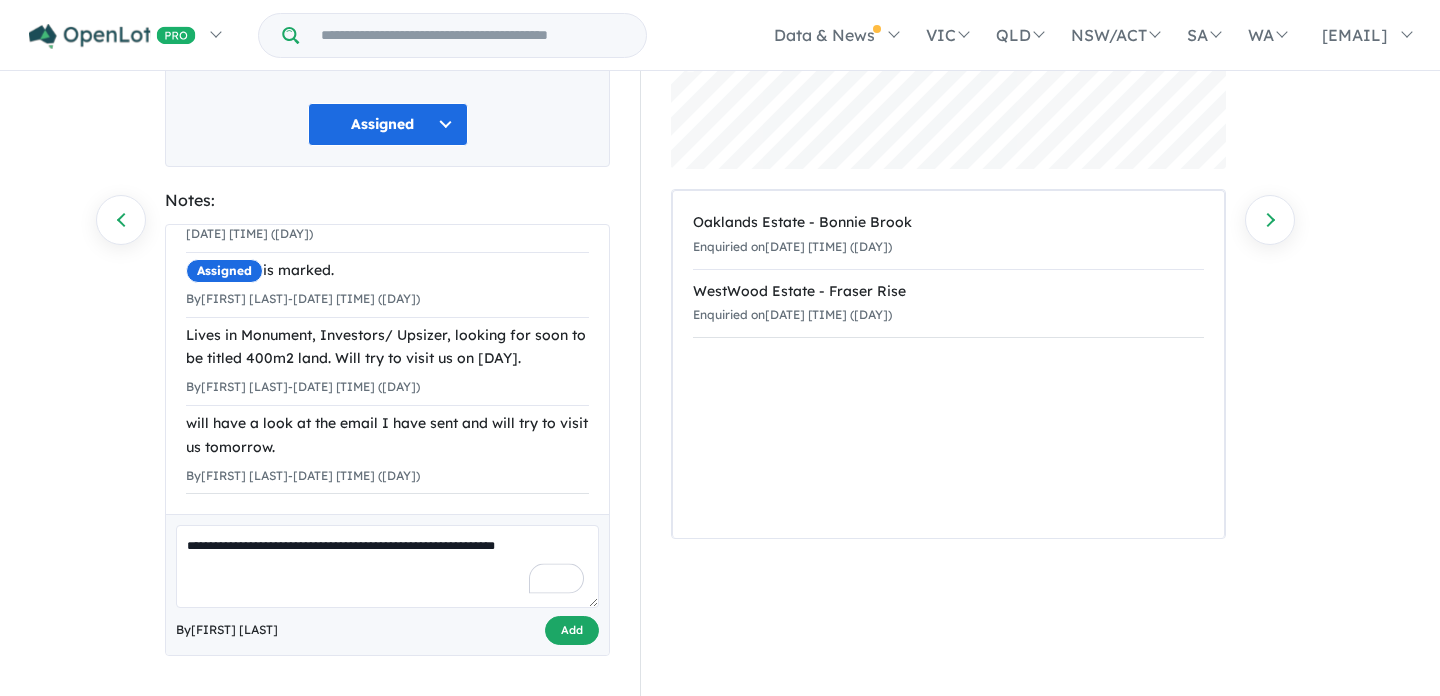 click on "Add" at bounding box center (572, 630) 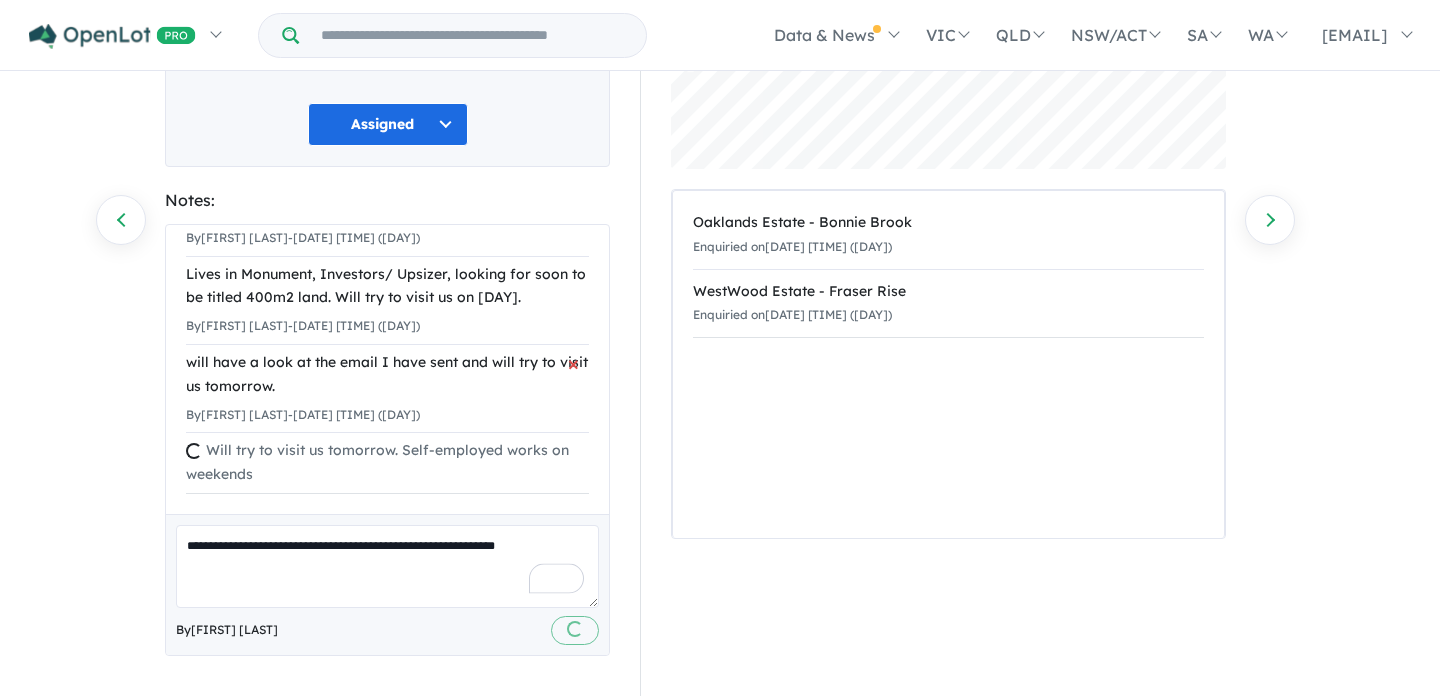 type 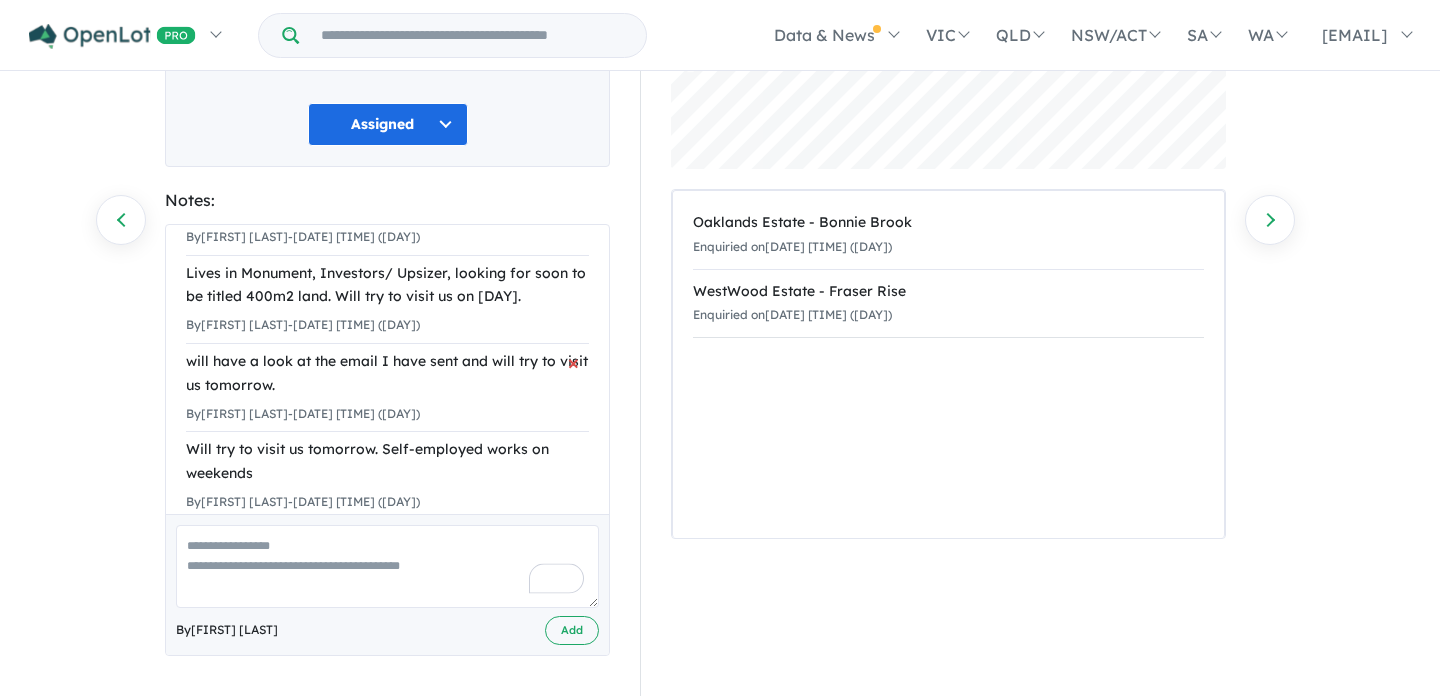 scroll, scrollTop: 0, scrollLeft: 0, axis: both 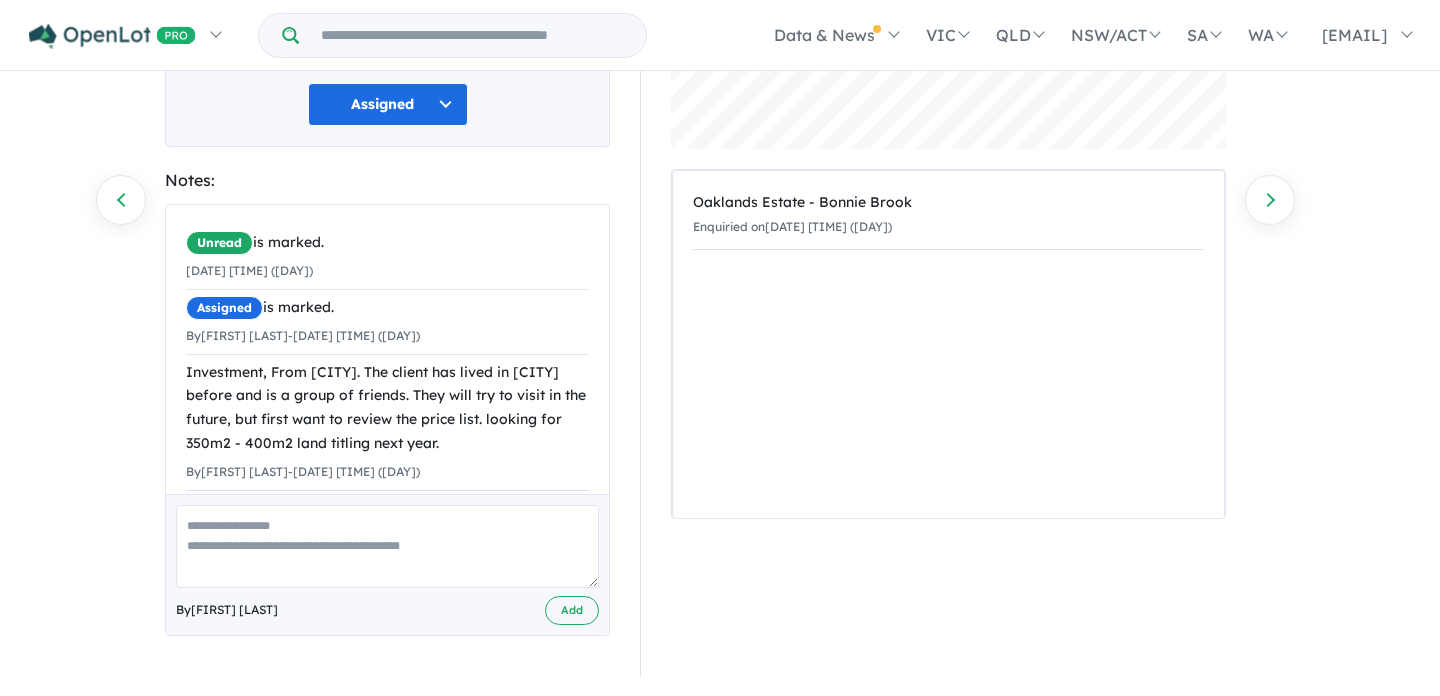click at bounding box center [387, 546] 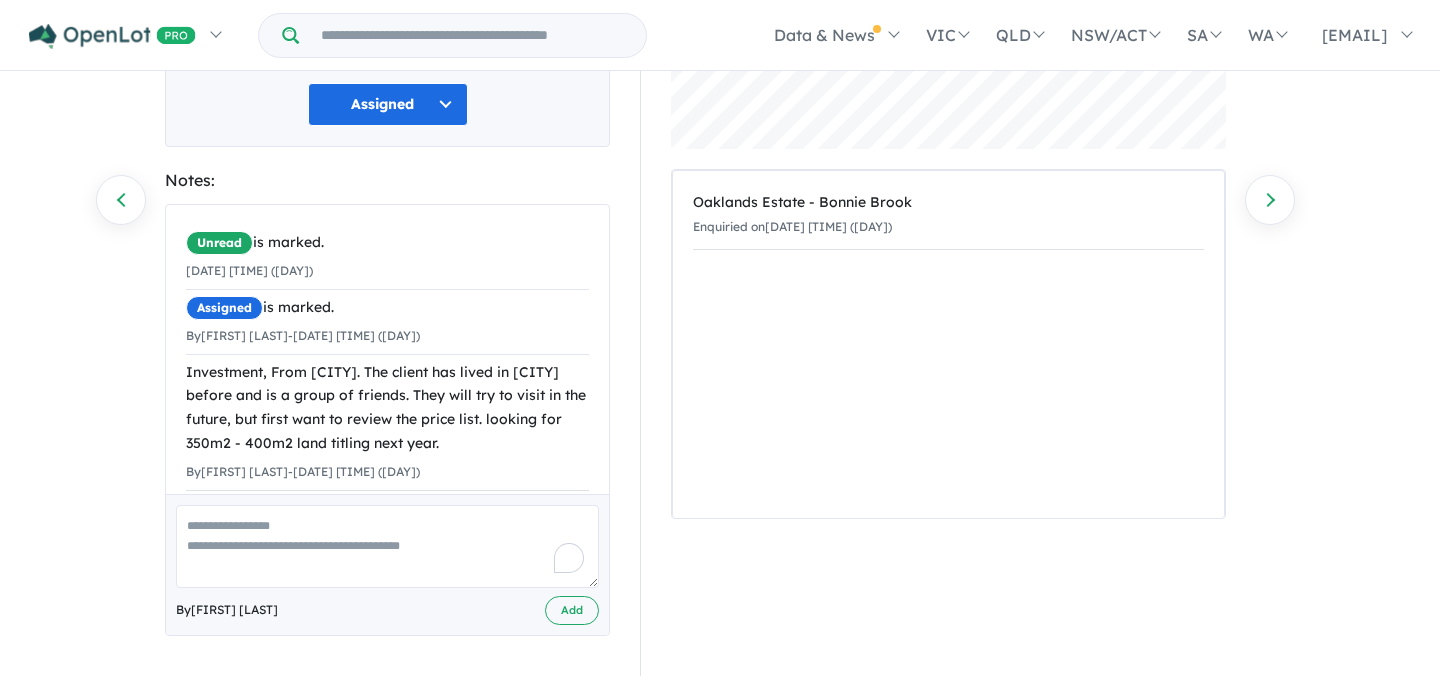 scroll, scrollTop: 257, scrollLeft: 0, axis: vertical 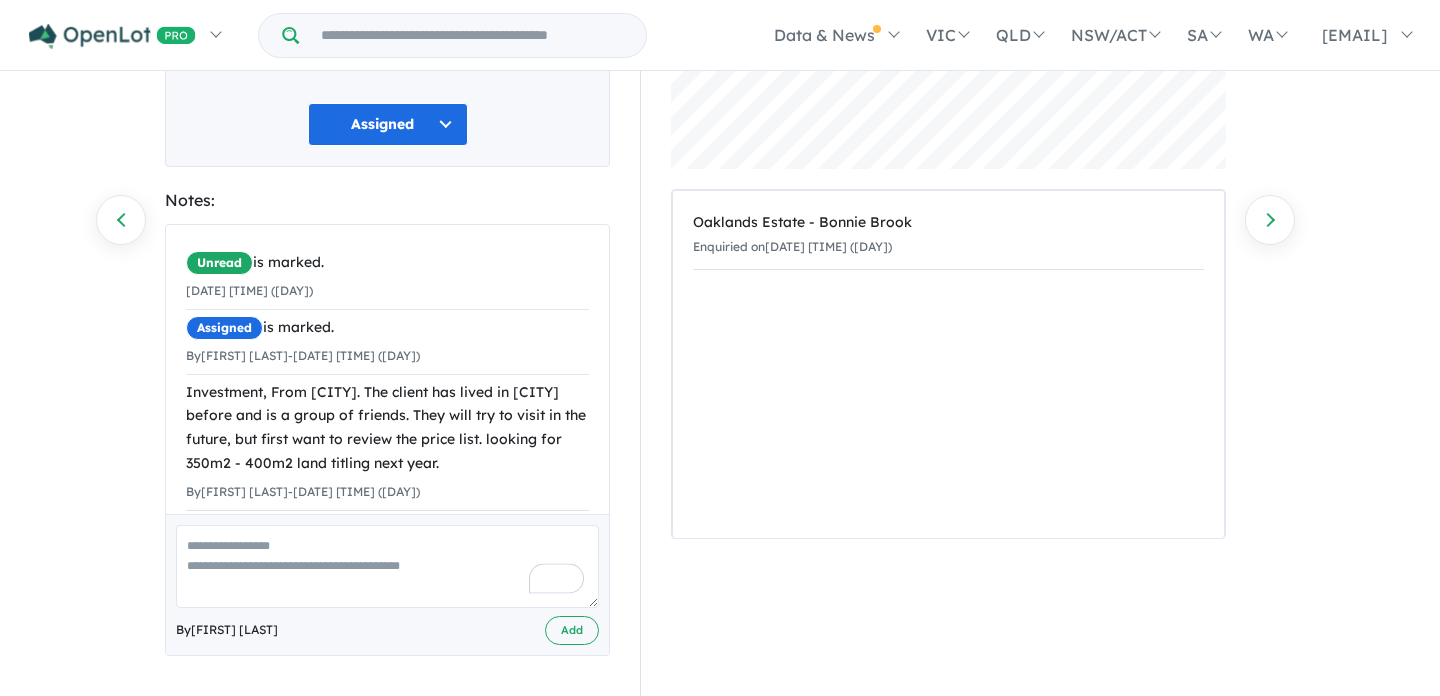 click at bounding box center [387, 566] 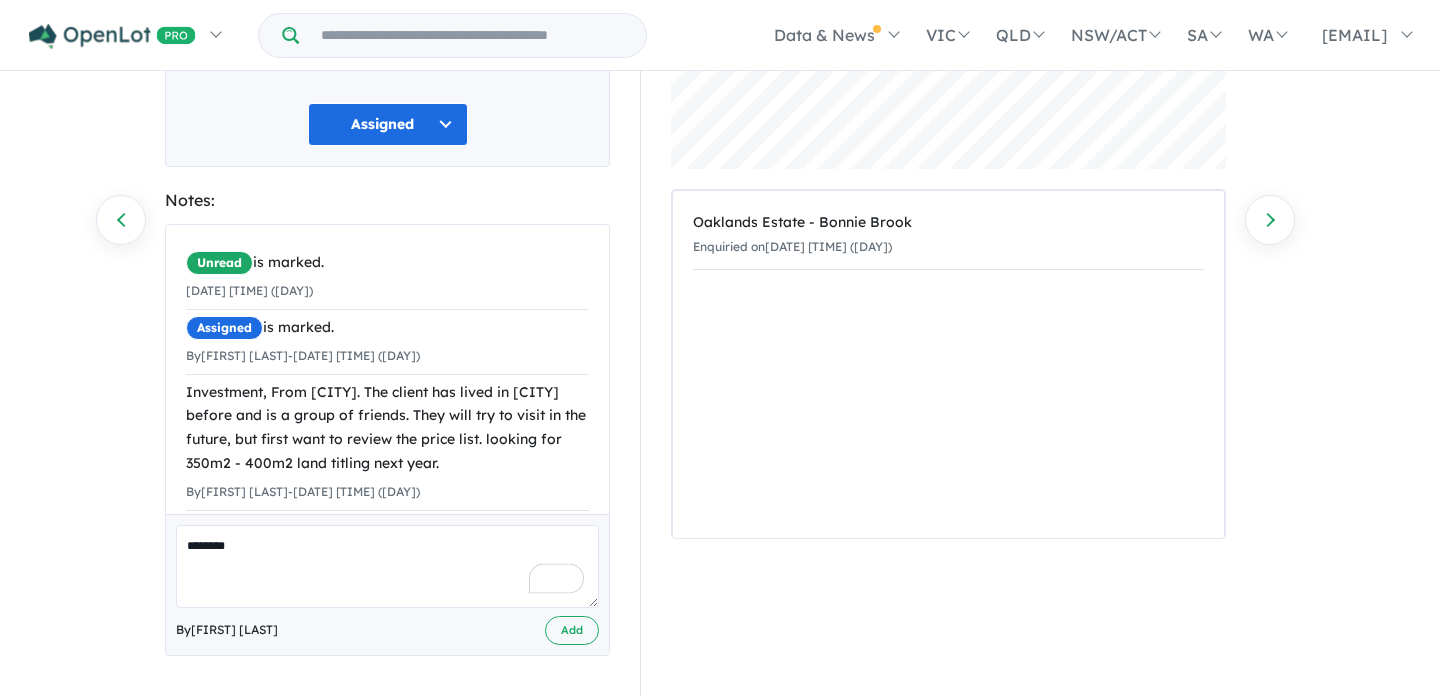 click on "*******" at bounding box center (387, 566) 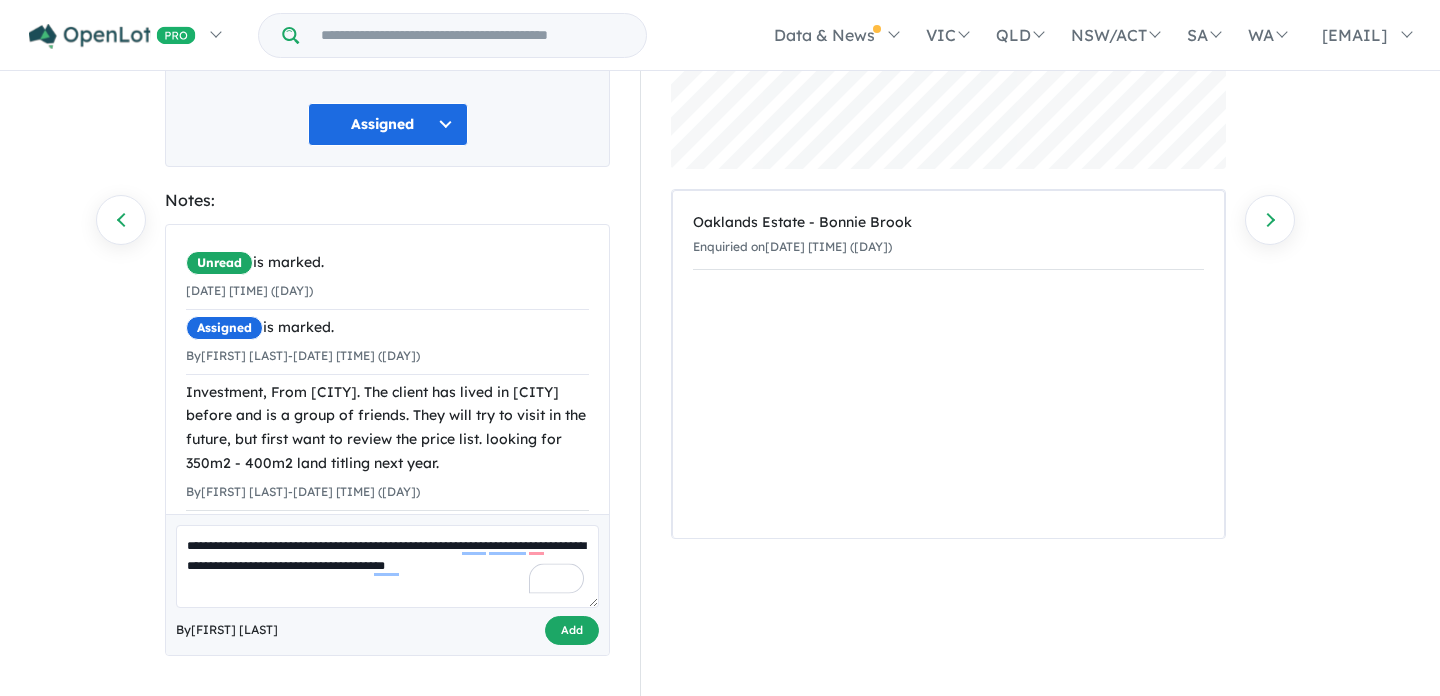 type on "**********" 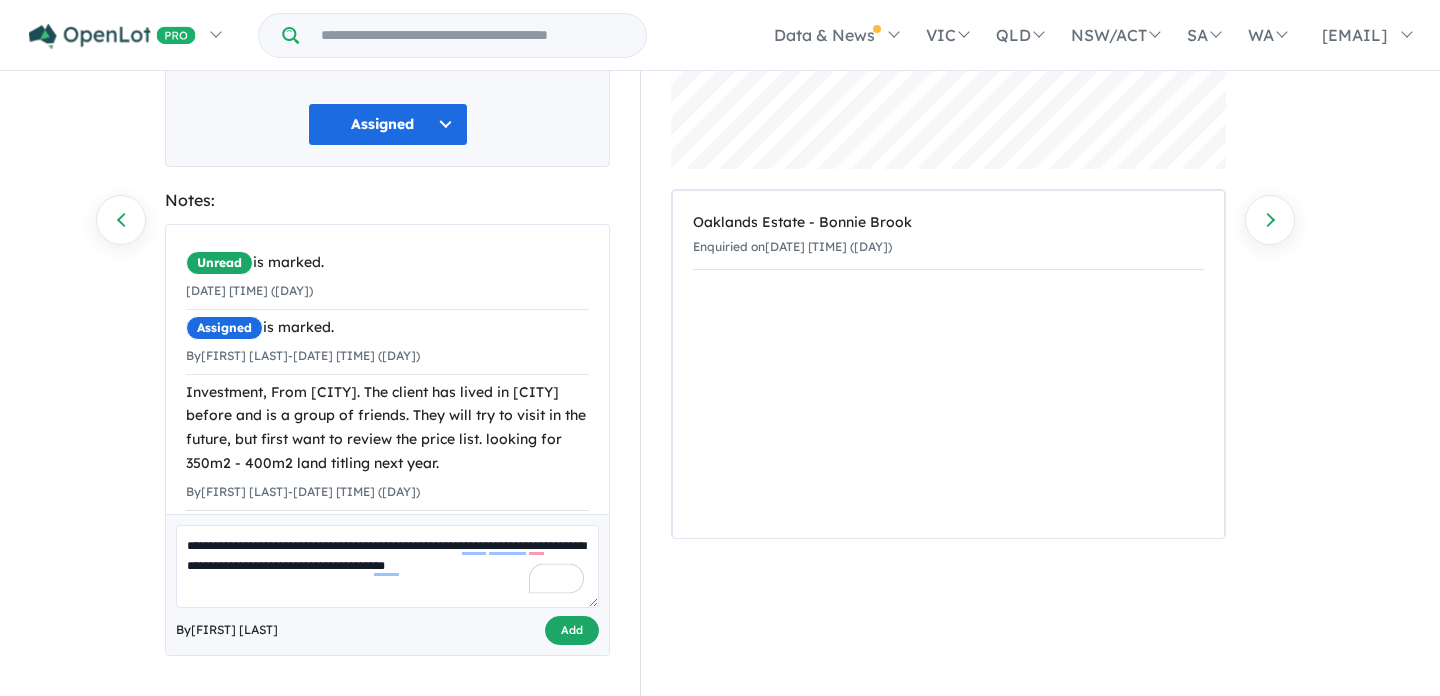click on "Add" at bounding box center [572, 630] 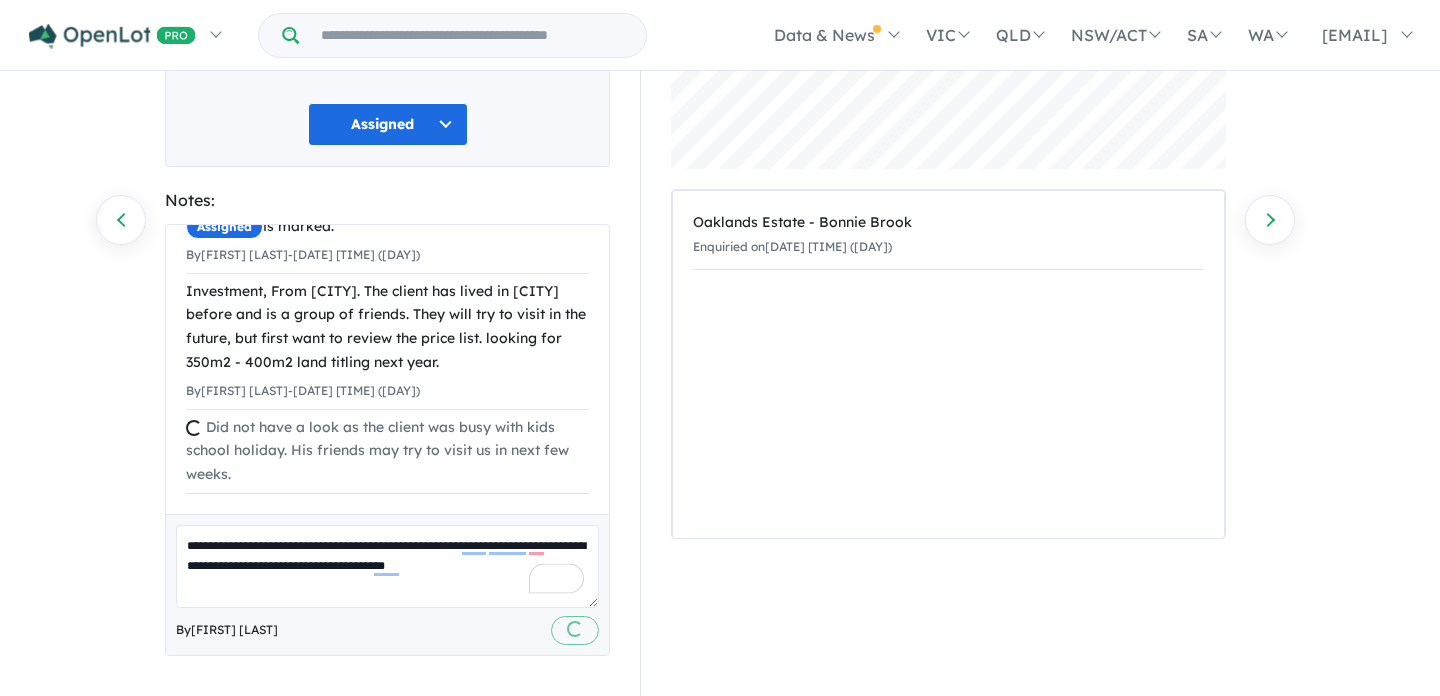 type 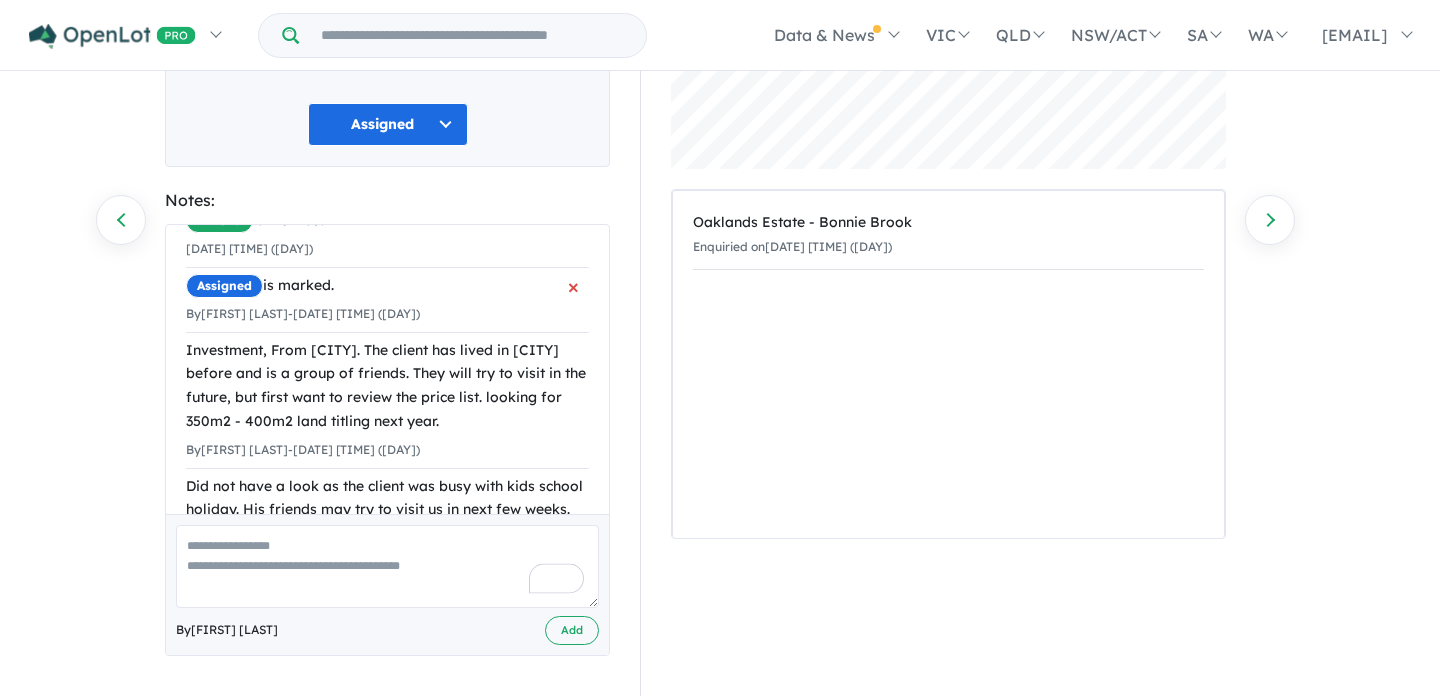 scroll, scrollTop: 106, scrollLeft: 0, axis: vertical 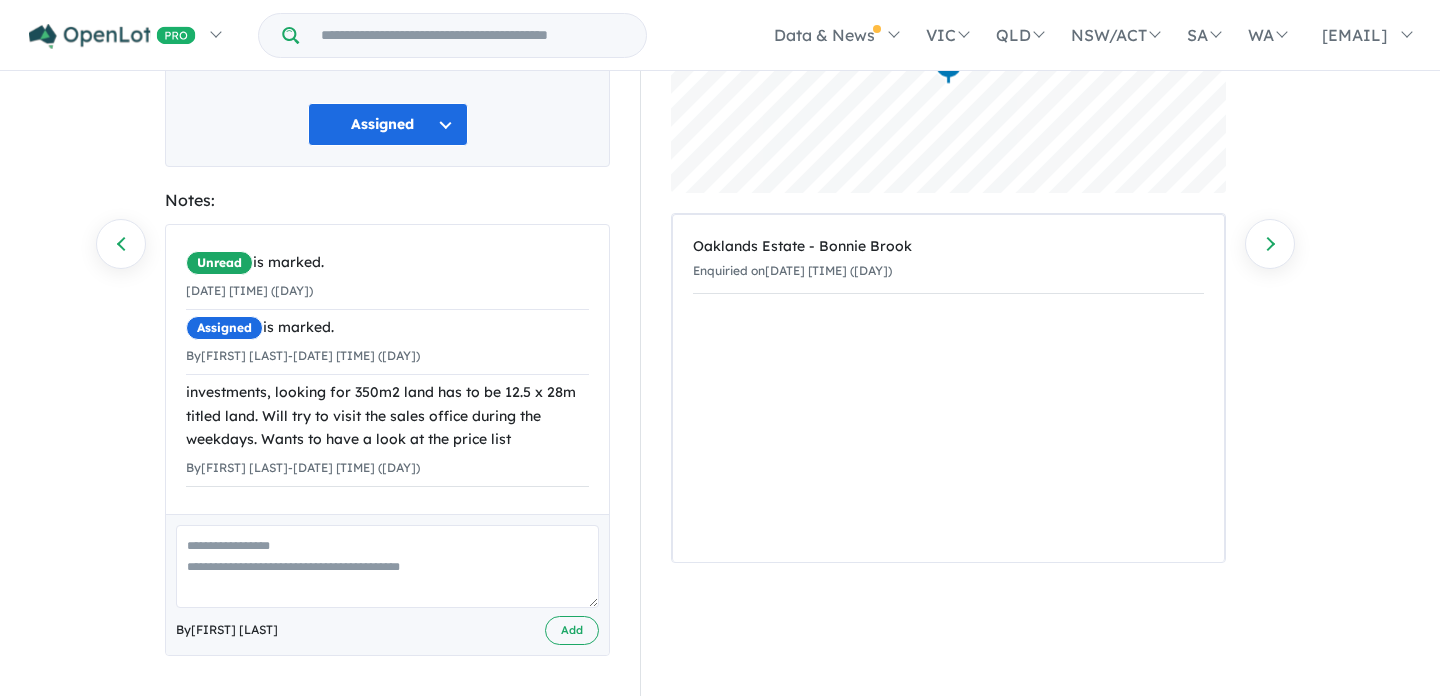 click at bounding box center (387, 566) 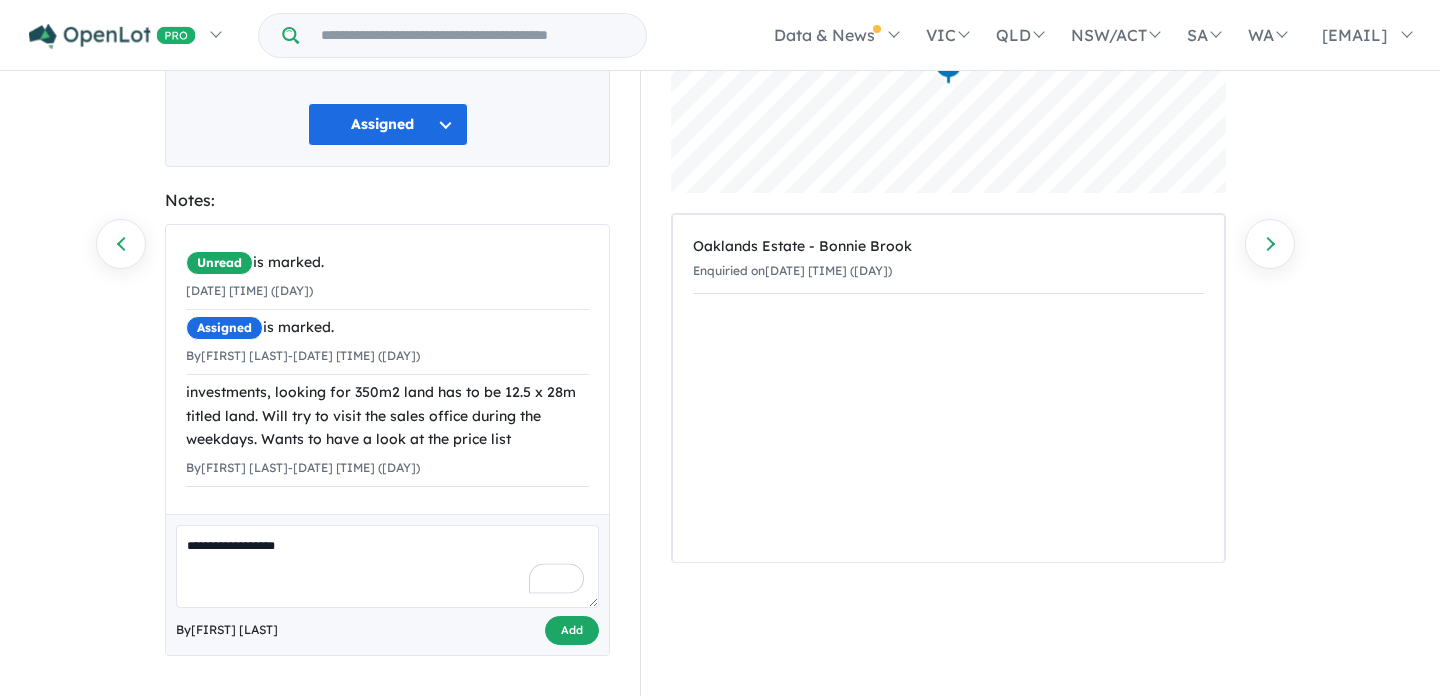 type on "**********" 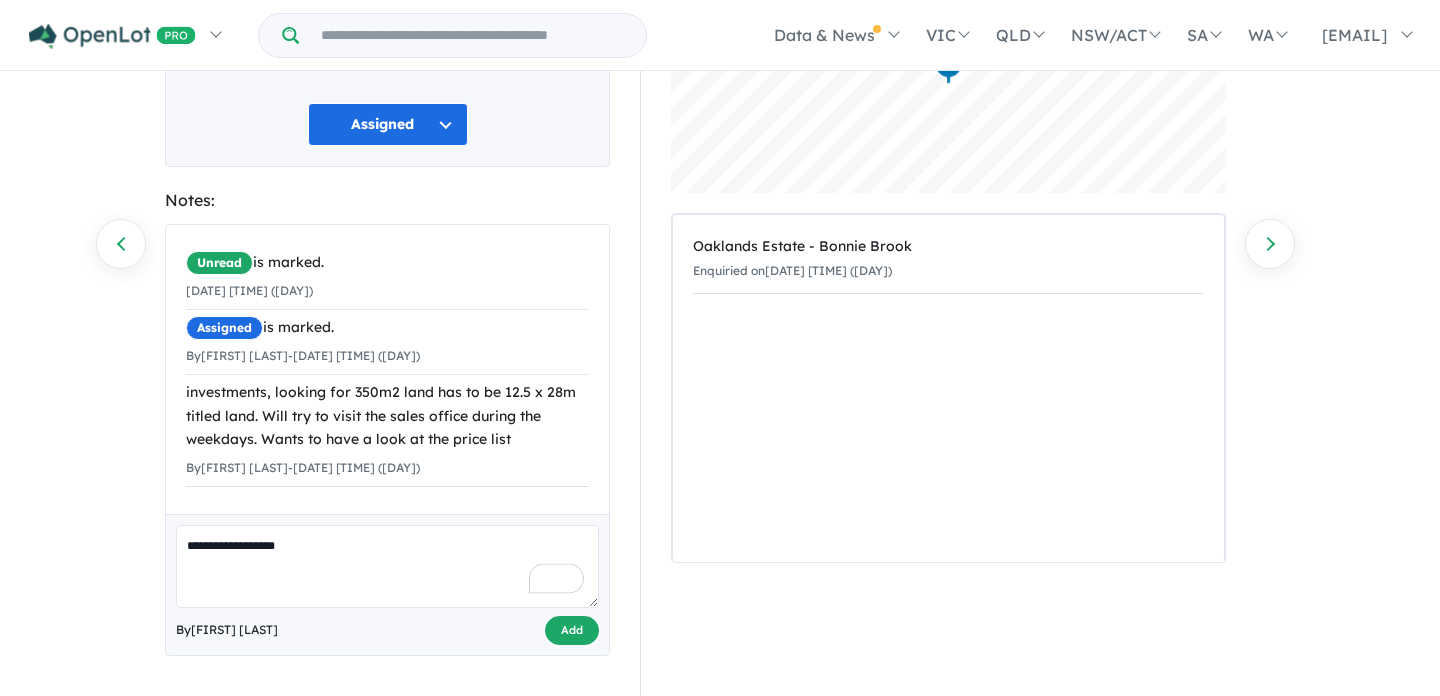 click on "Add" at bounding box center (572, 630) 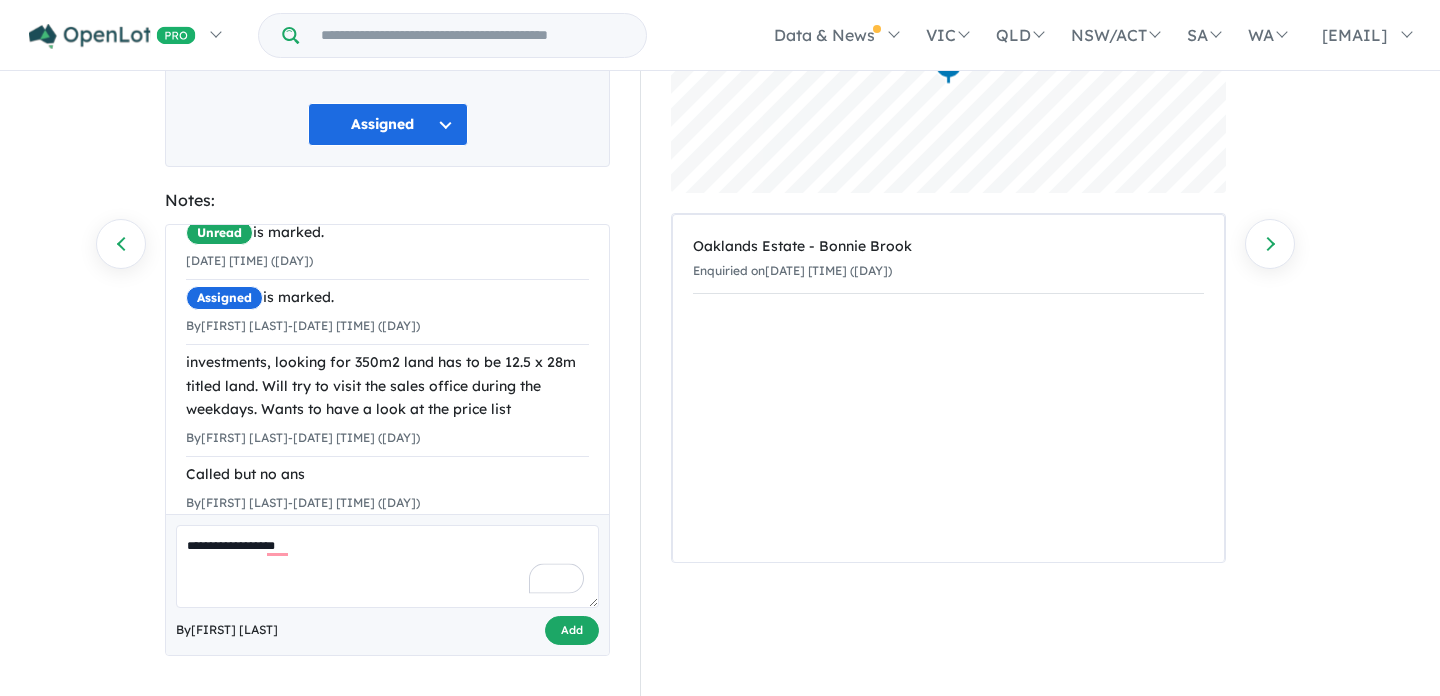 scroll, scrollTop: 0, scrollLeft: 0, axis: both 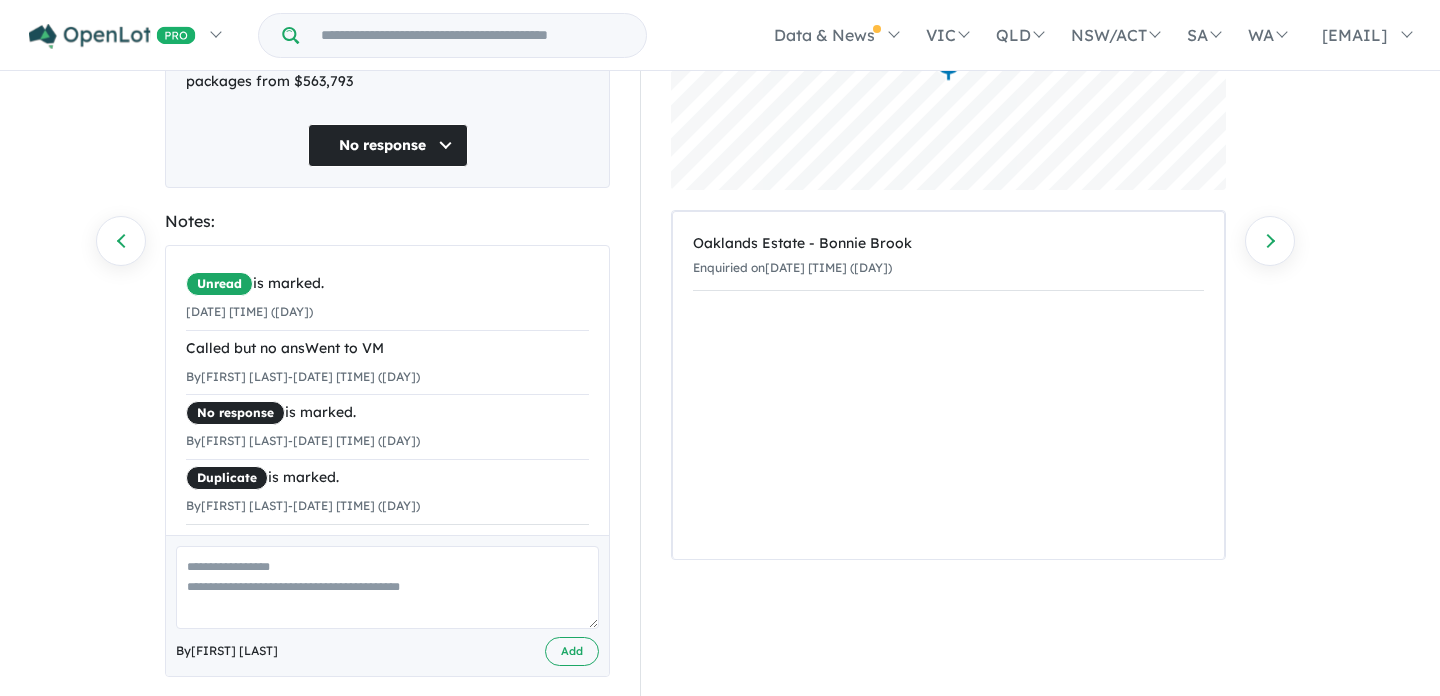 click at bounding box center [387, 587] 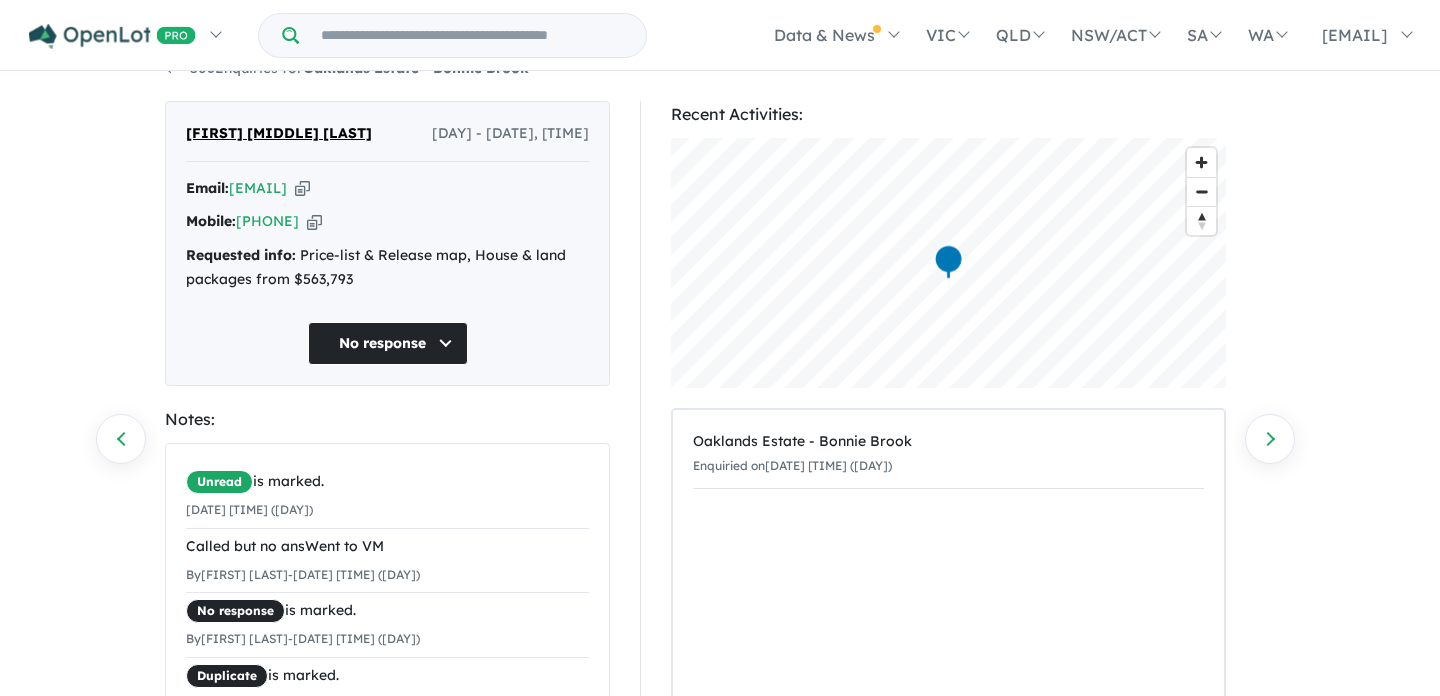 scroll, scrollTop: 33, scrollLeft: 0, axis: vertical 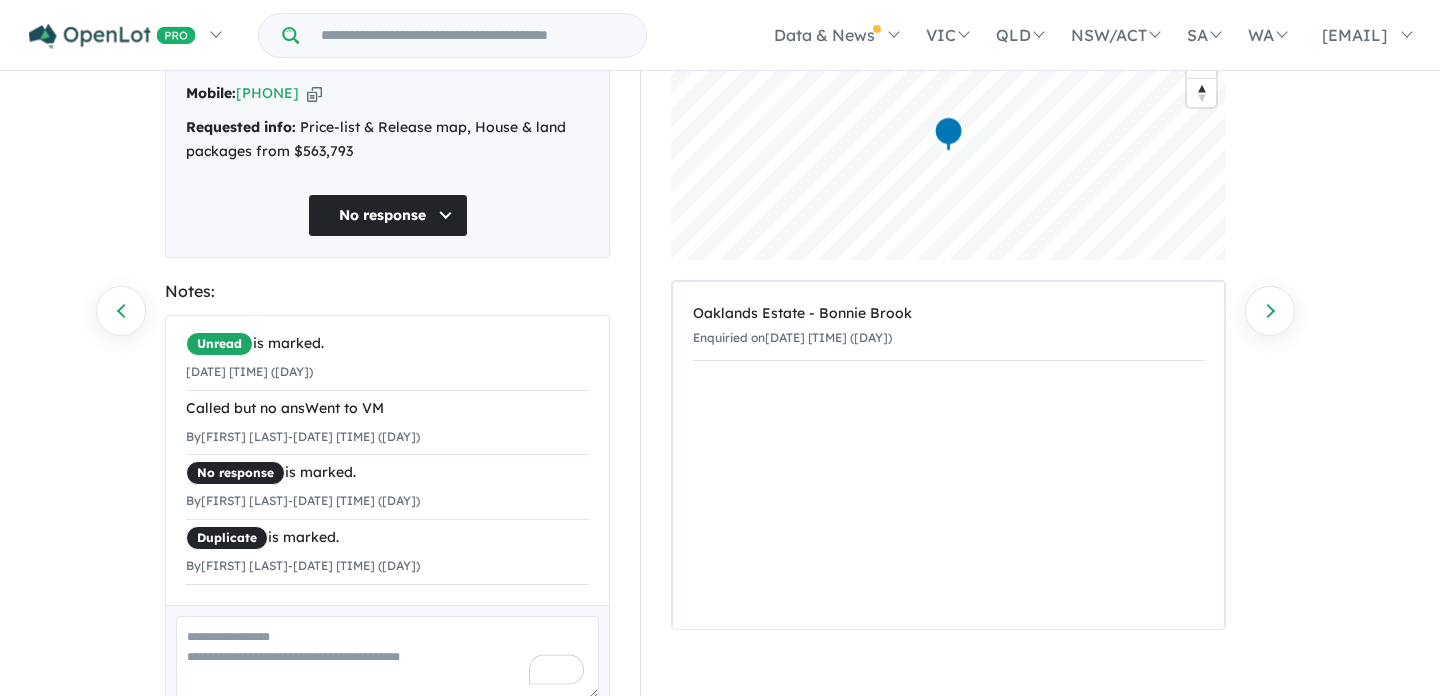 click at bounding box center [387, 657] 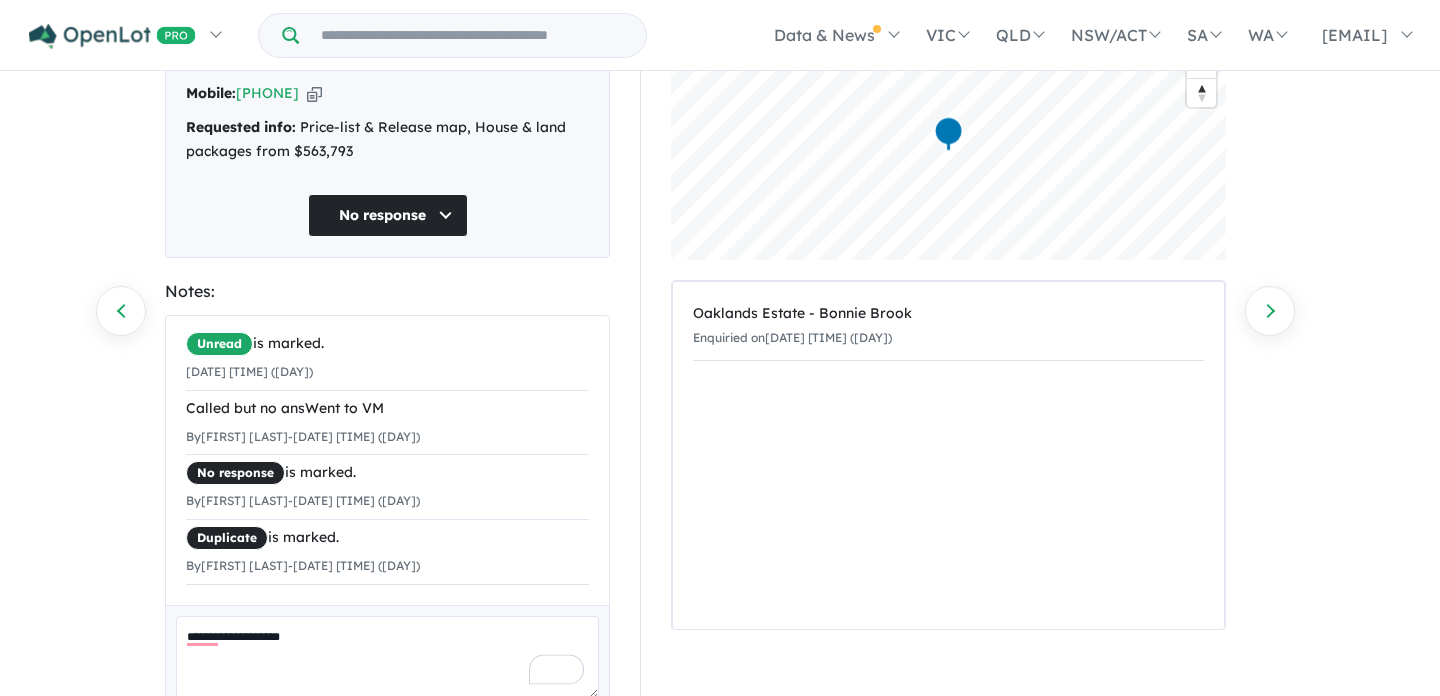 click on "**********" at bounding box center [387, 657] 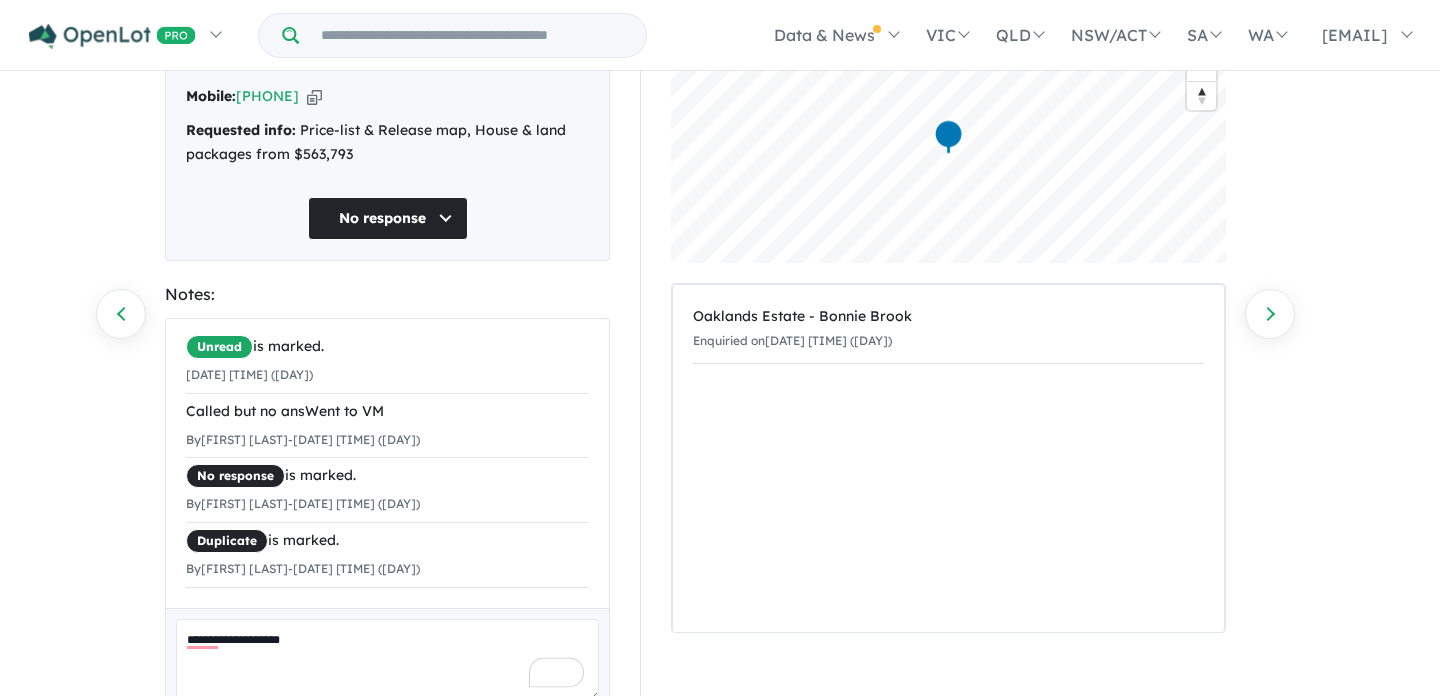 scroll, scrollTop: 164, scrollLeft: 0, axis: vertical 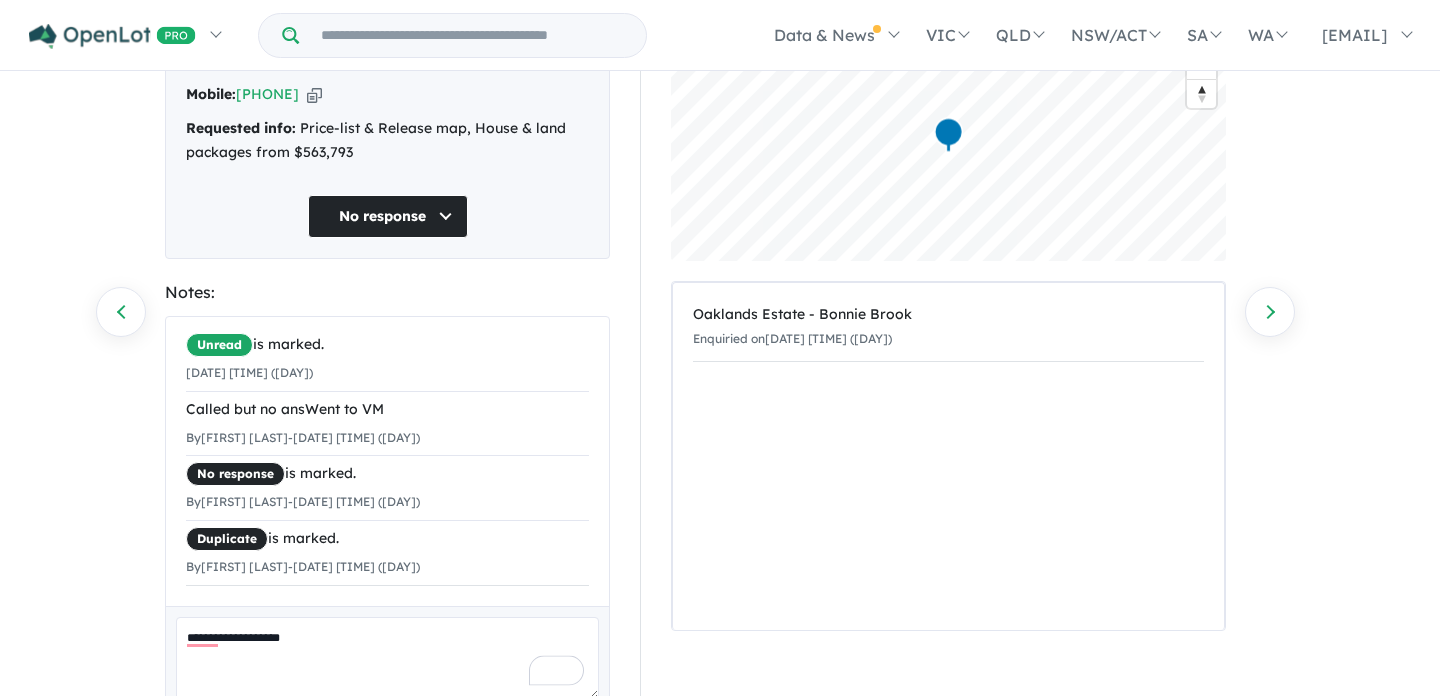 click on "**********" at bounding box center [387, 658] 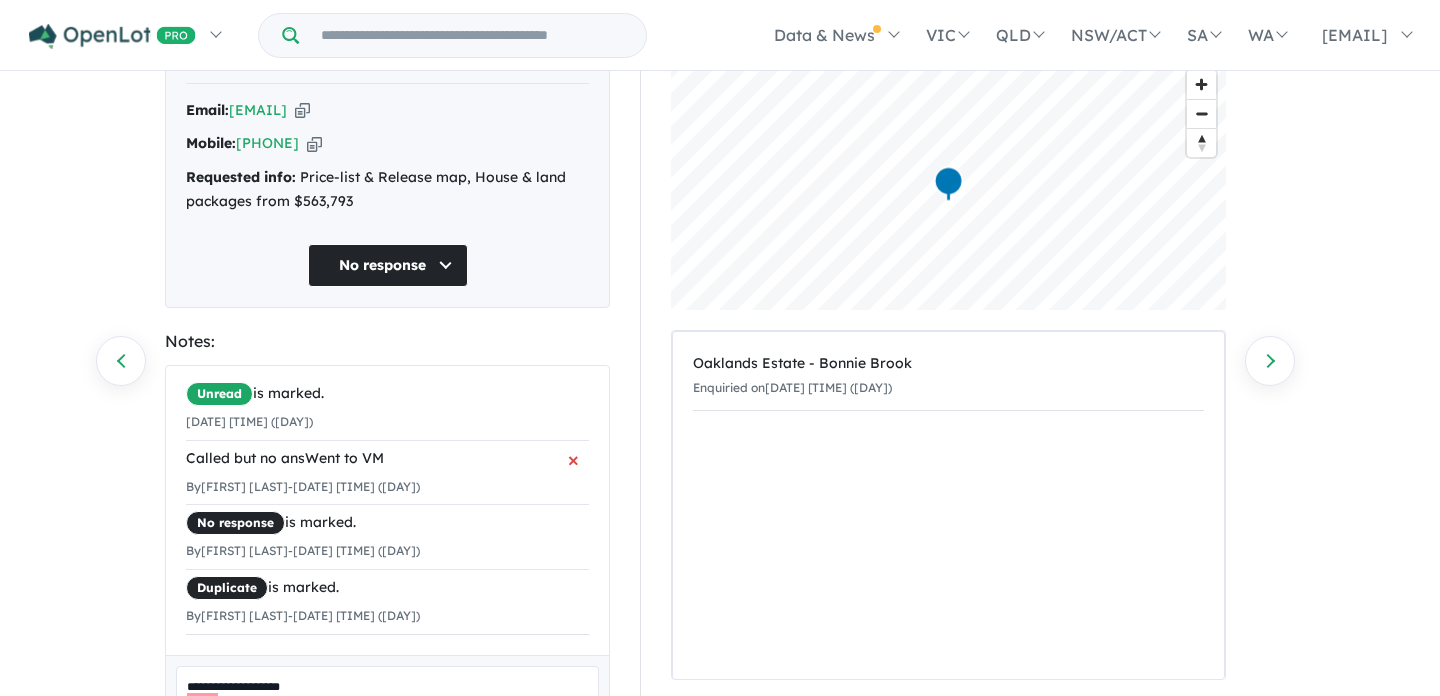 scroll, scrollTop: 280, scrollLeft: 0, axis: vertical 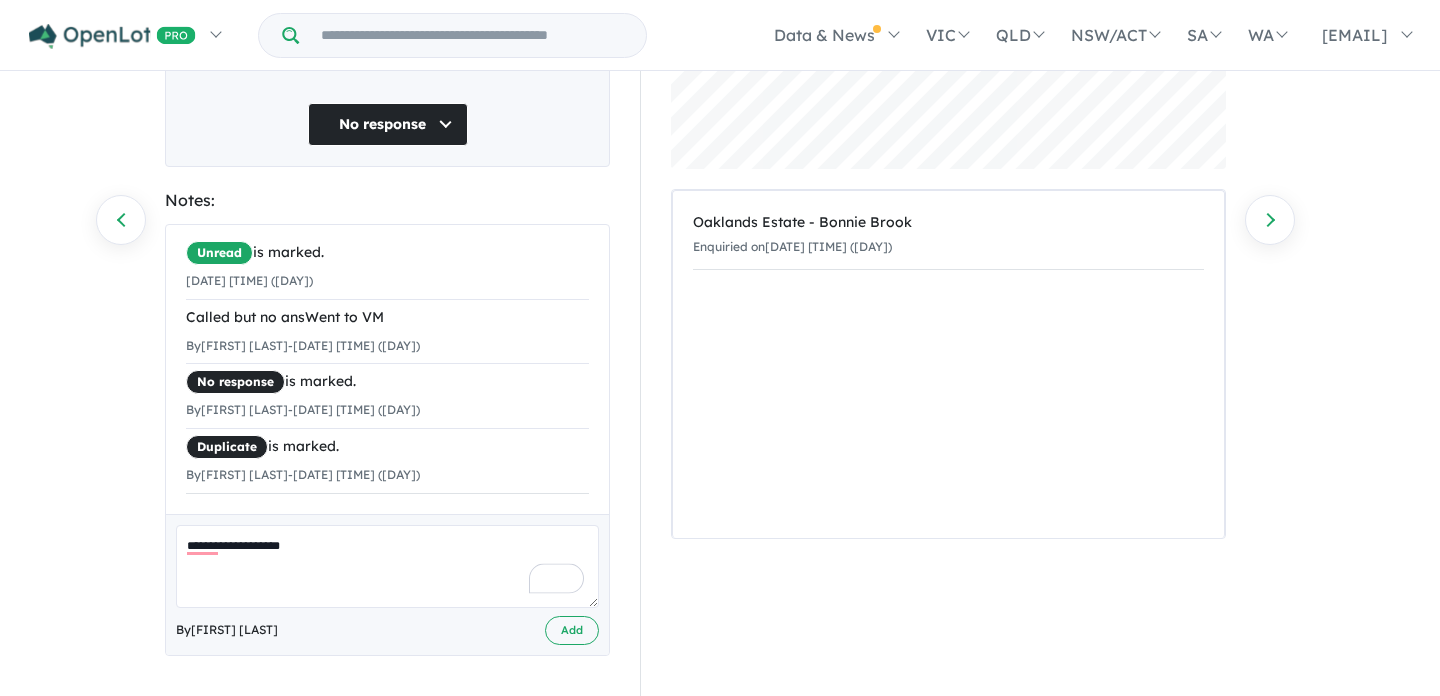 click on "**********" at bounding box center (387, 566) 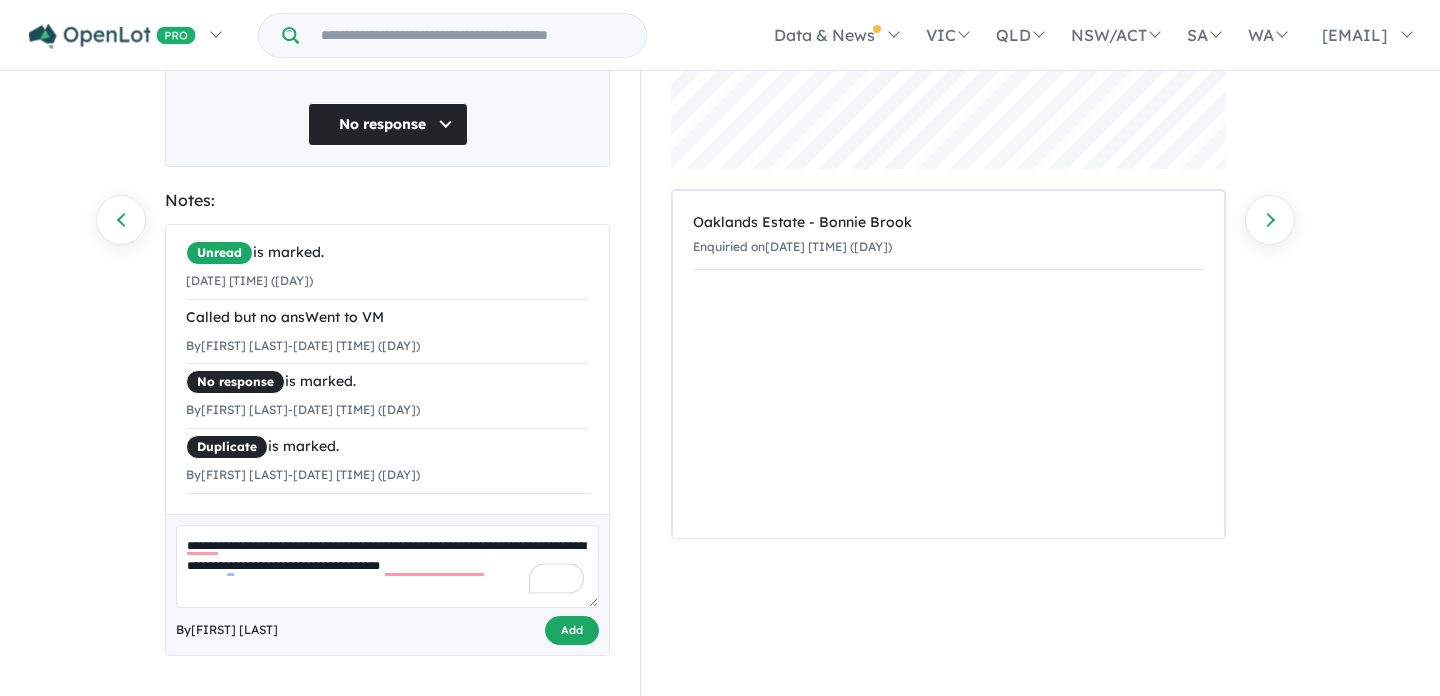 type on "**********" 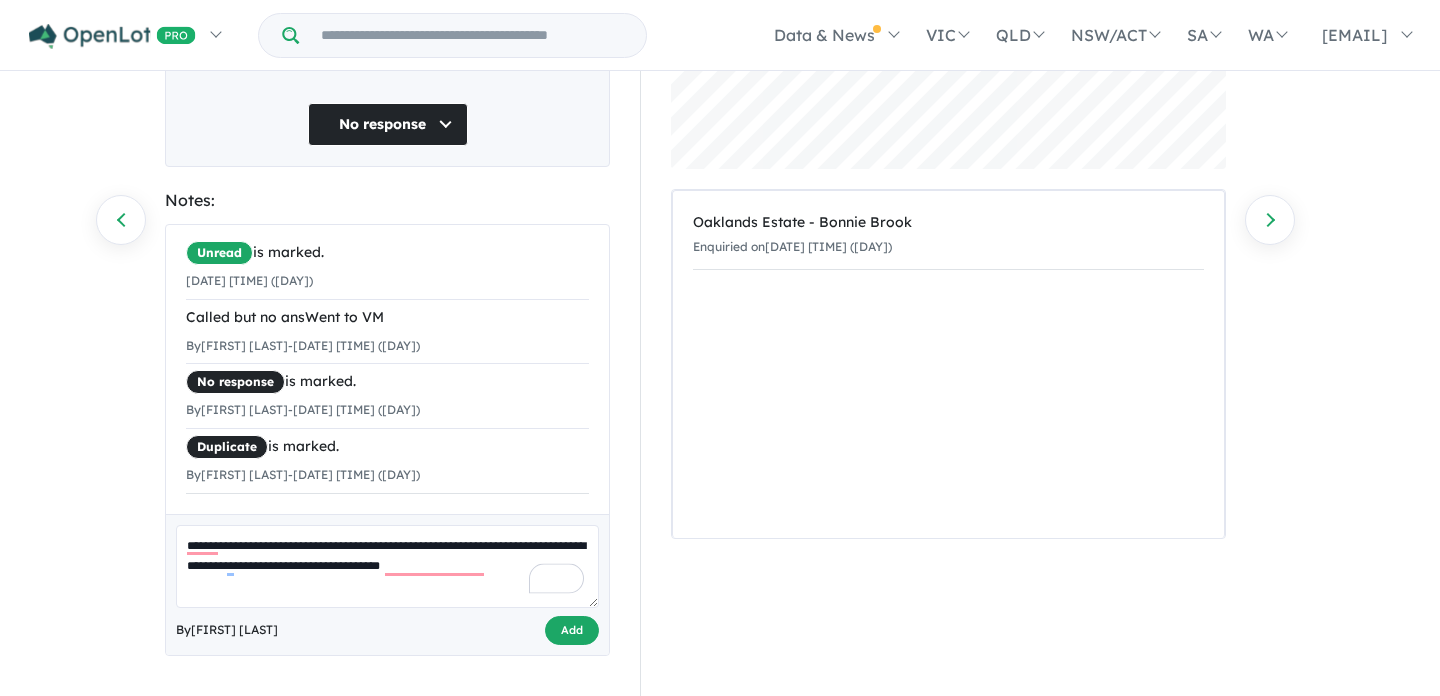 click on "Add" at bounding box center (572, 630) 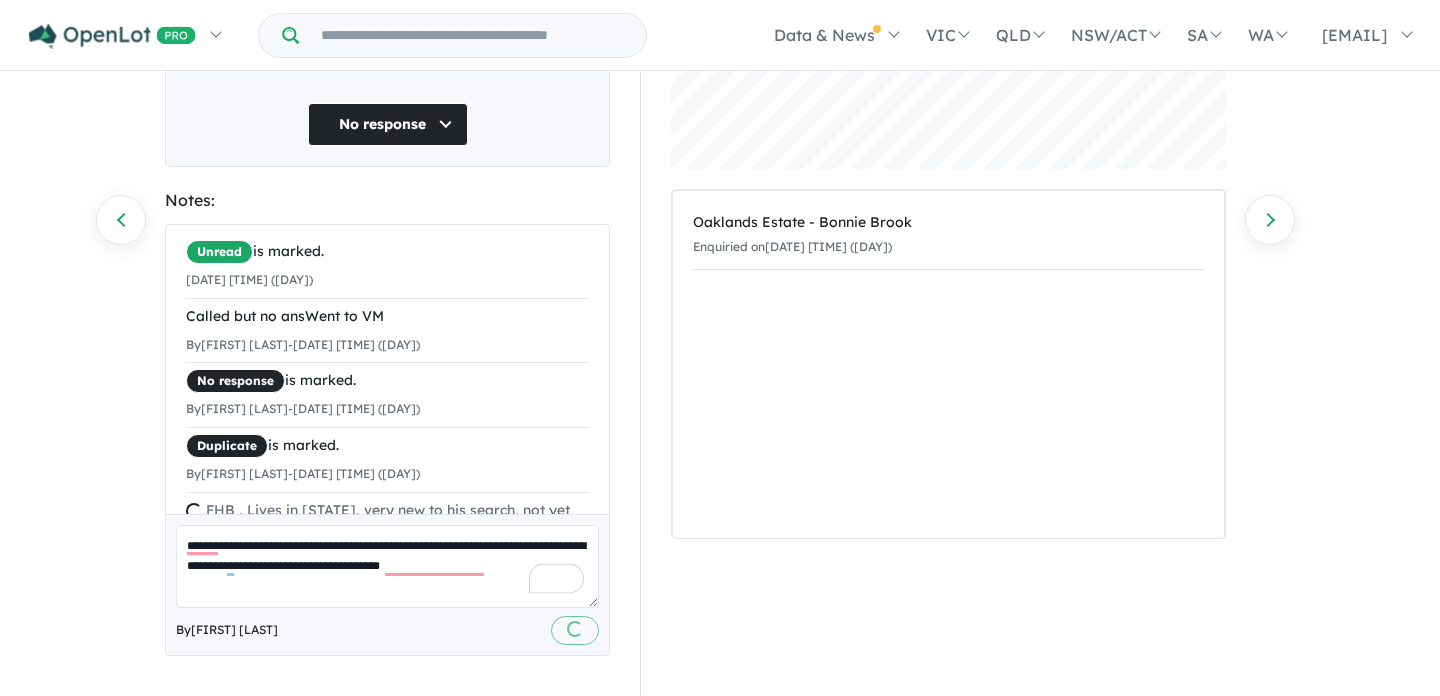 scroll, scrollTop: 96, scrollLeft: 0, axis: vertical 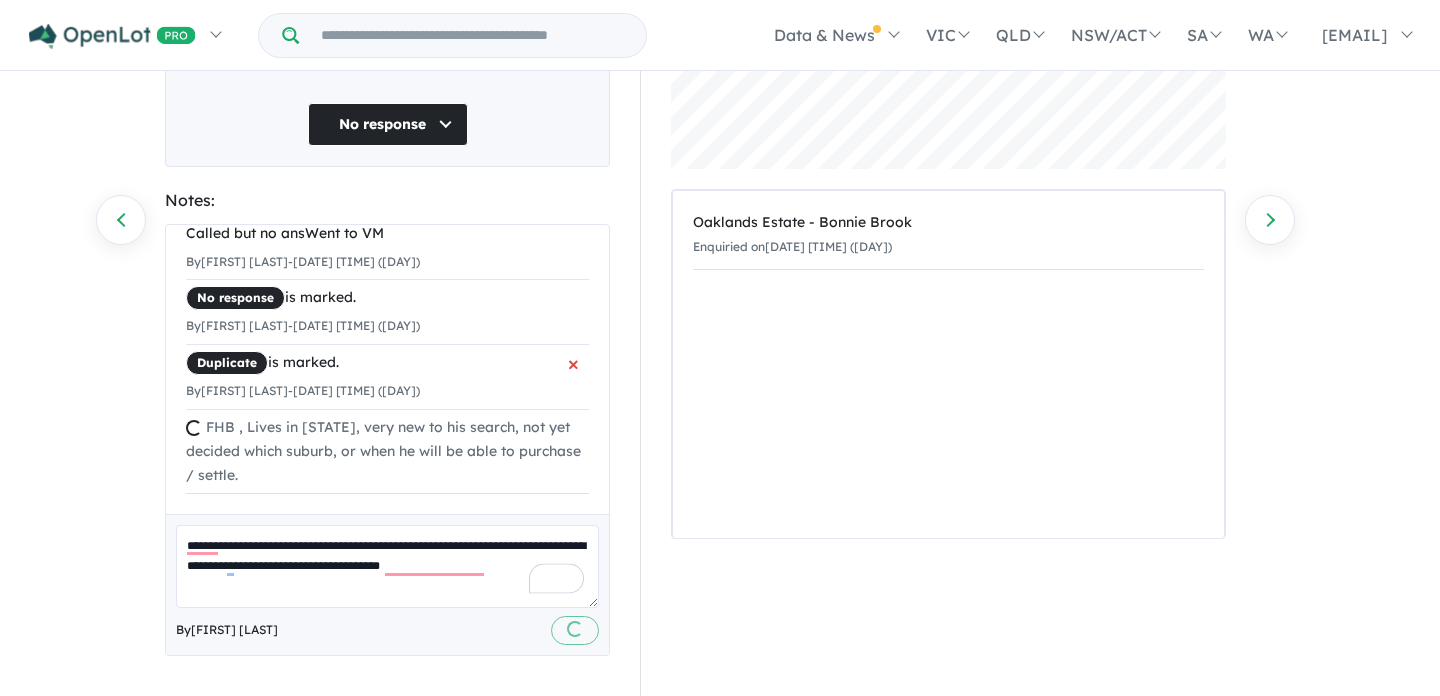 type 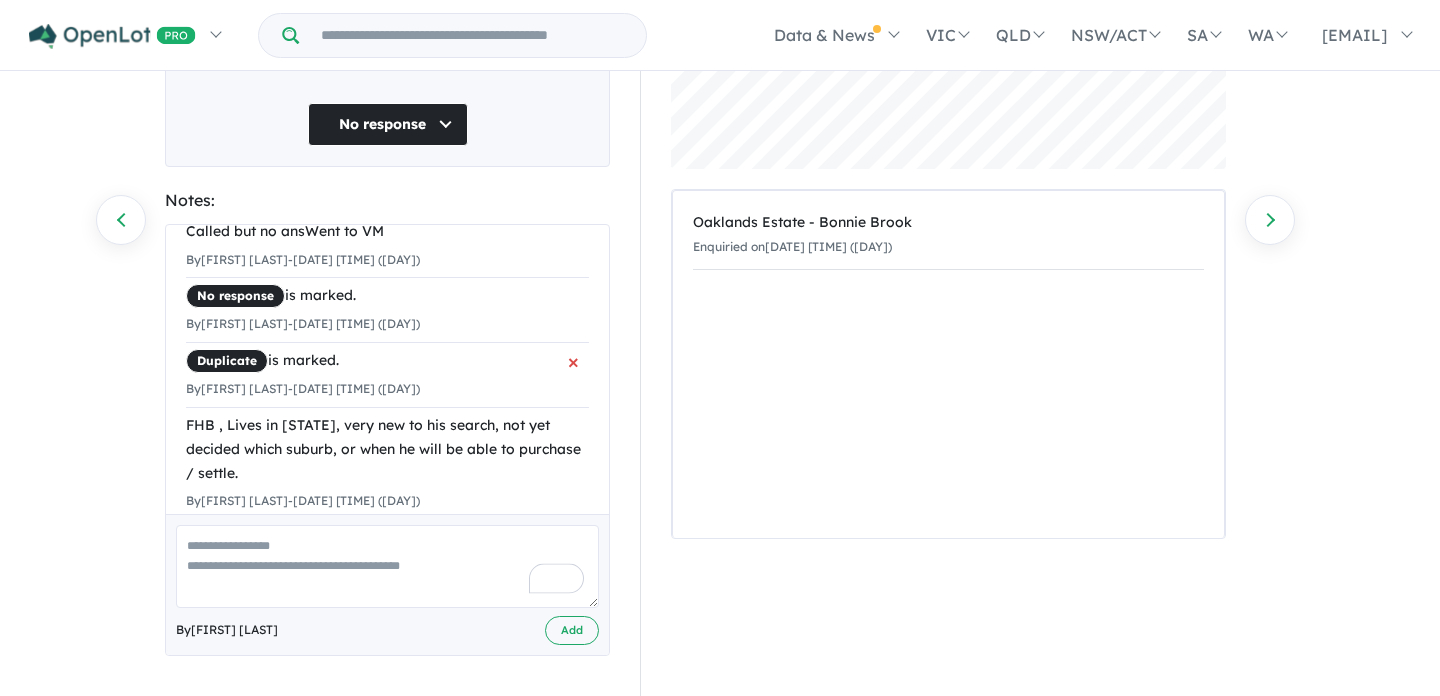 scroll, scrollTop: 0, scrollLeft: 0, axis: both 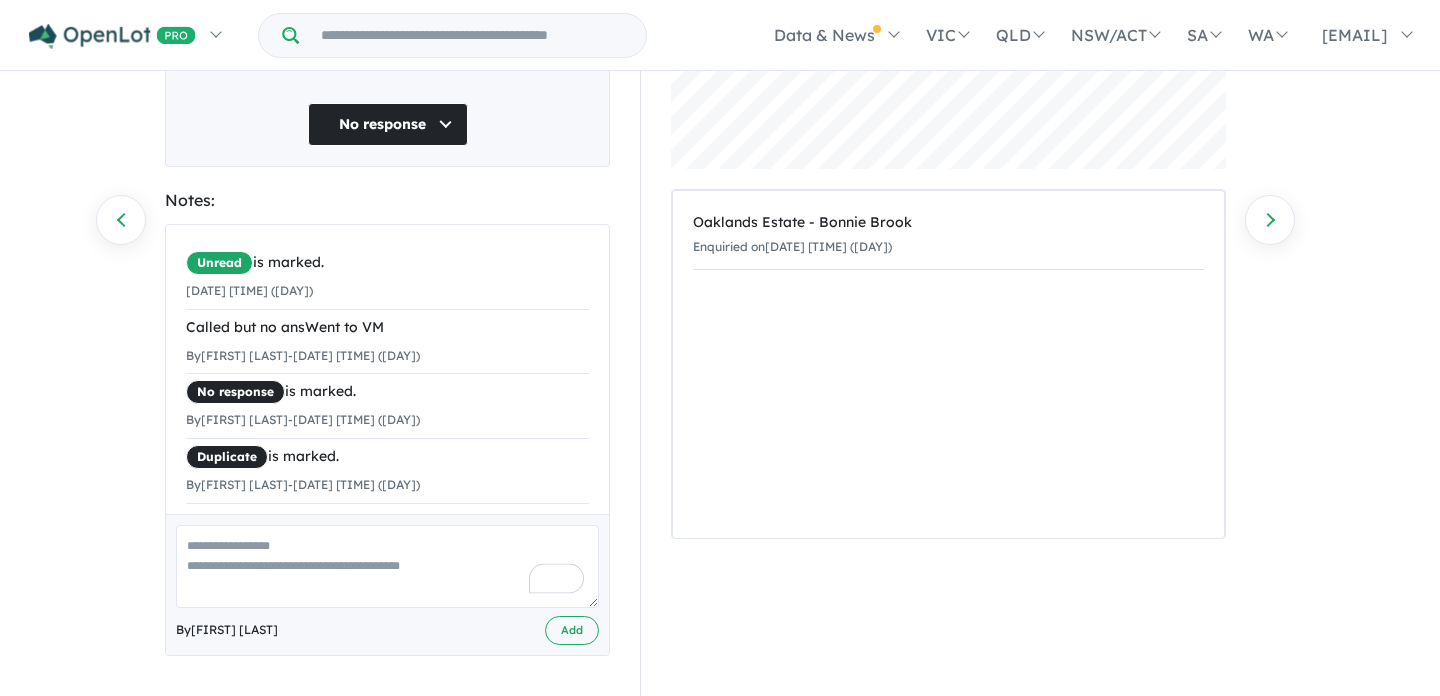 click on "No response" at bounding box center (388, 124) 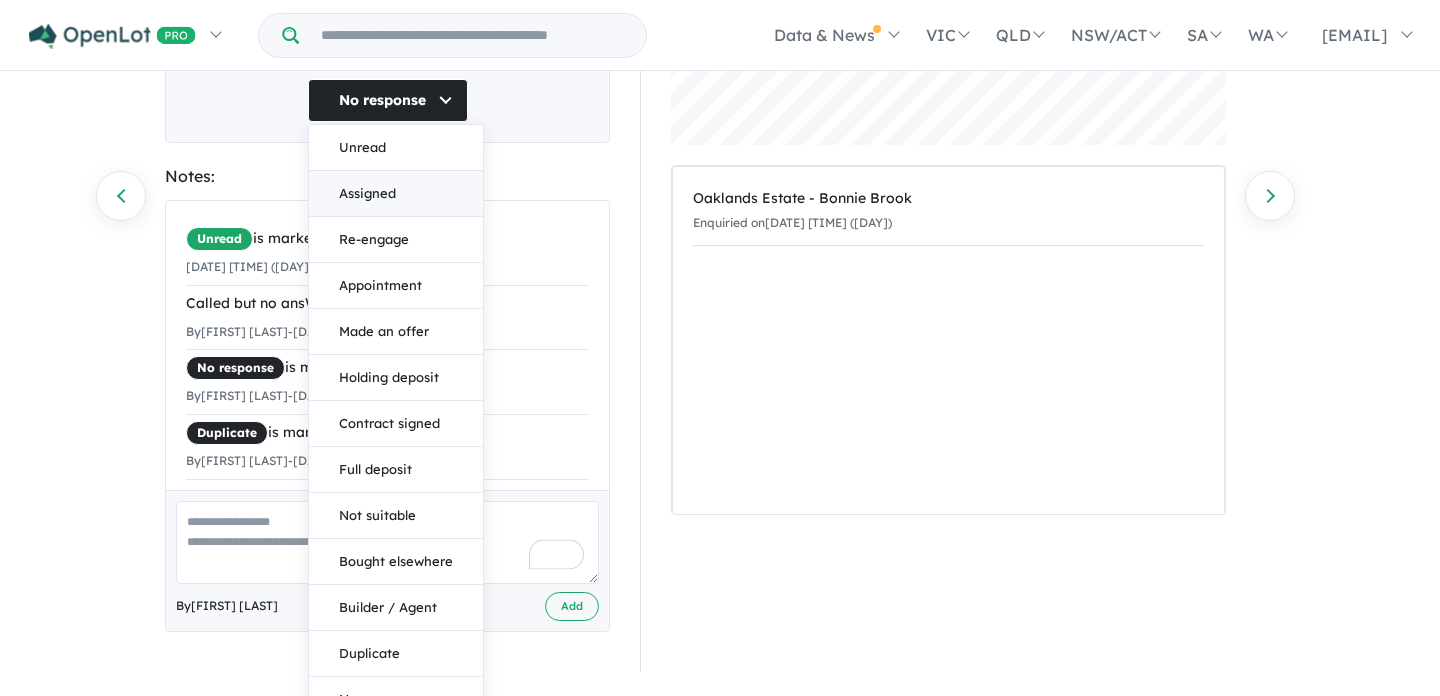 click on "Assigned" at bounding box center [396, 194] 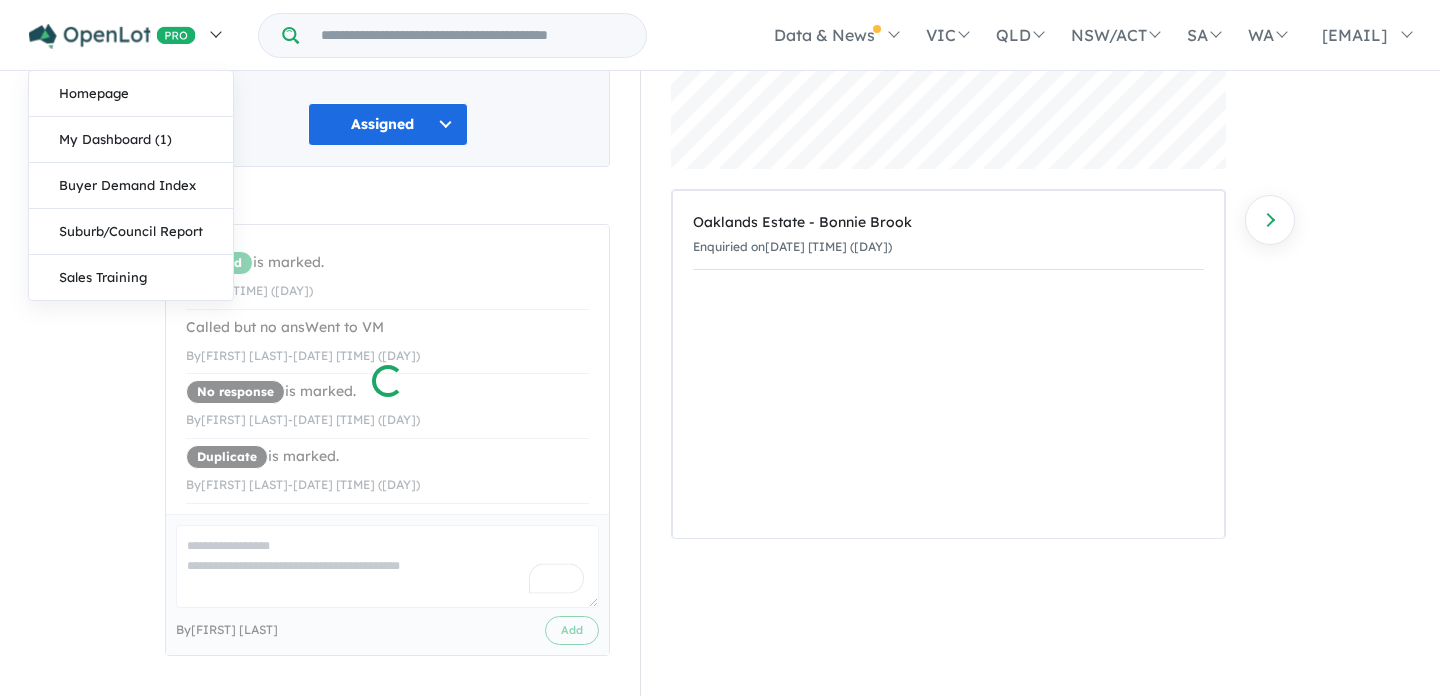 scroll, scrollTop: 100, scrollLeft: 0, axis: vertical 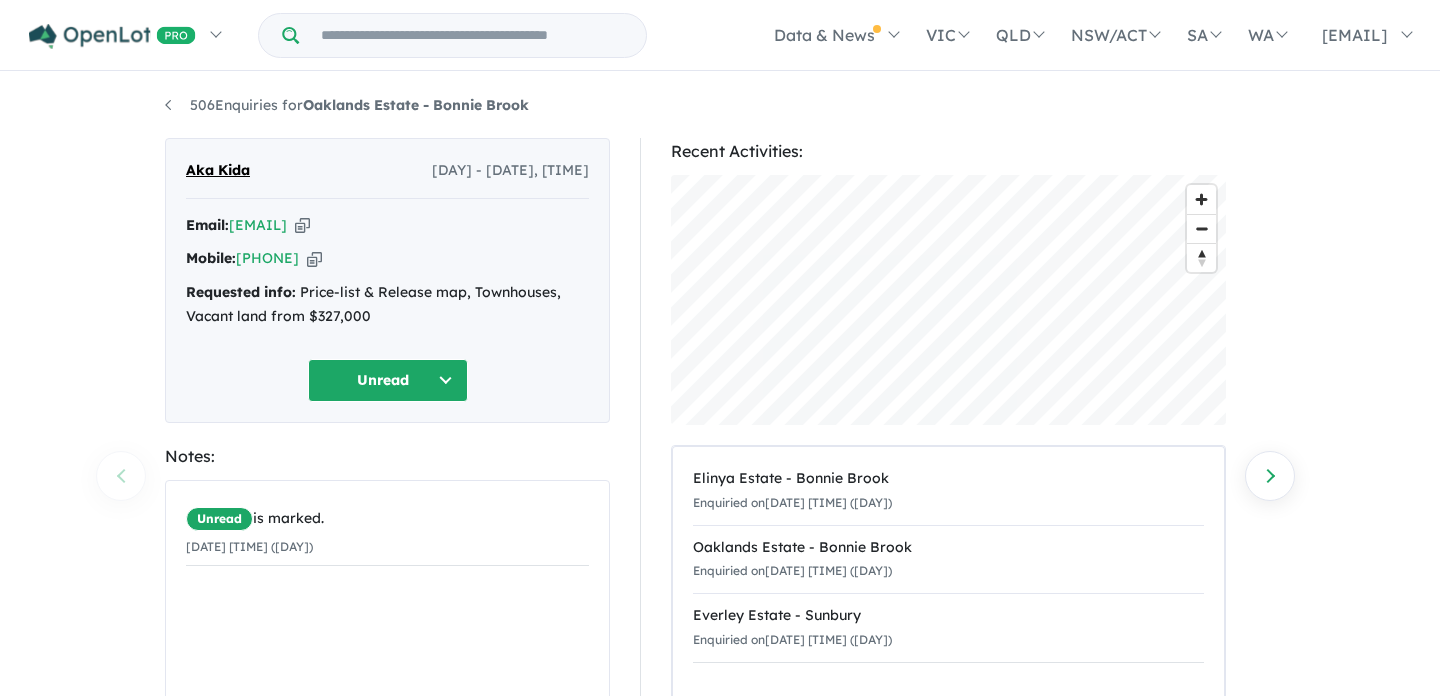 click on "Unread" at bounding box center [388, 380] 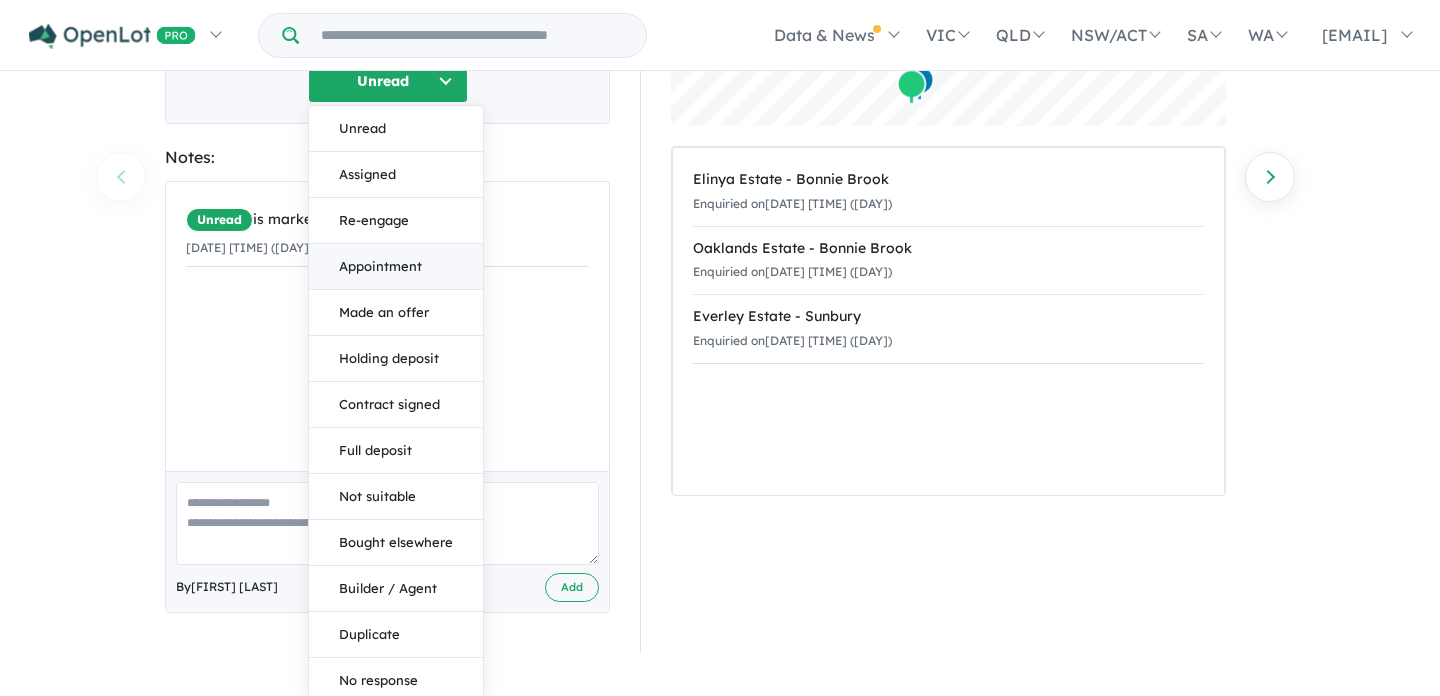scroll, scrollTop: 307, scrollLeft: 0, axis: vertical 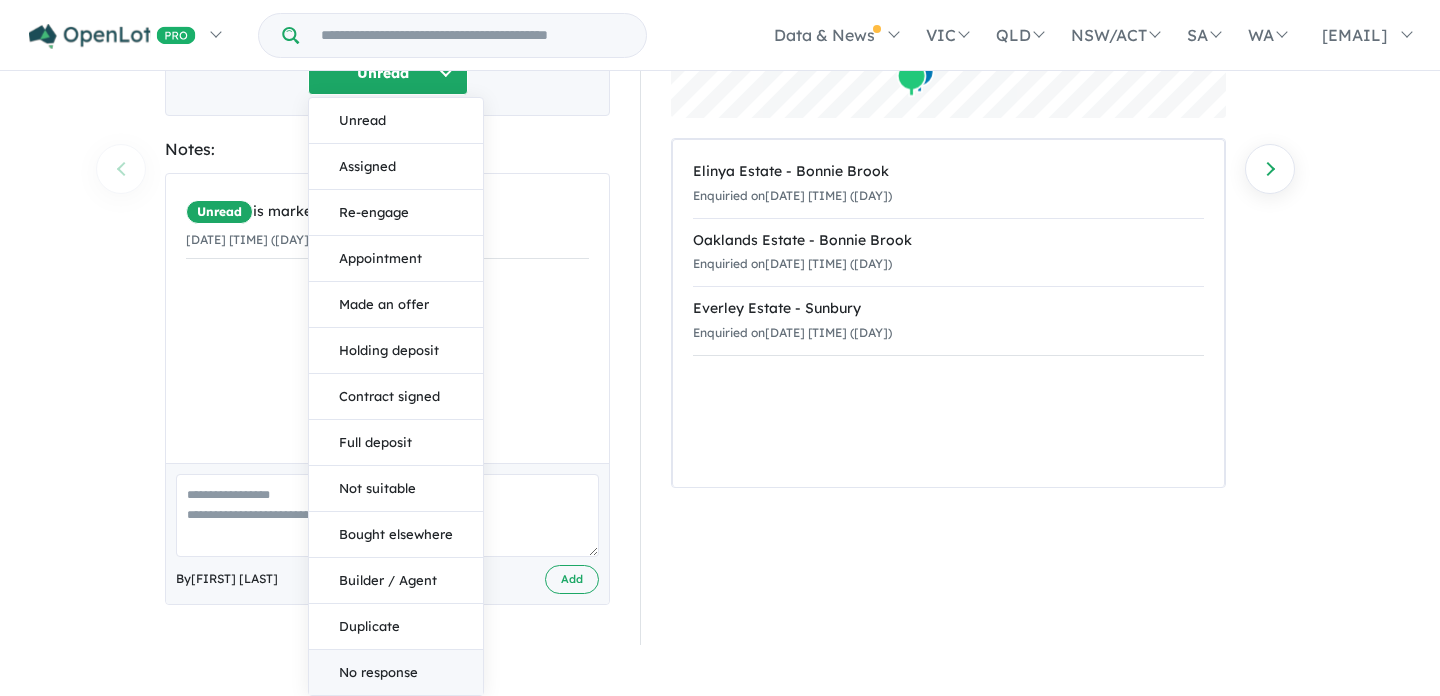 click on "No response" at bounding box center [396, 672] 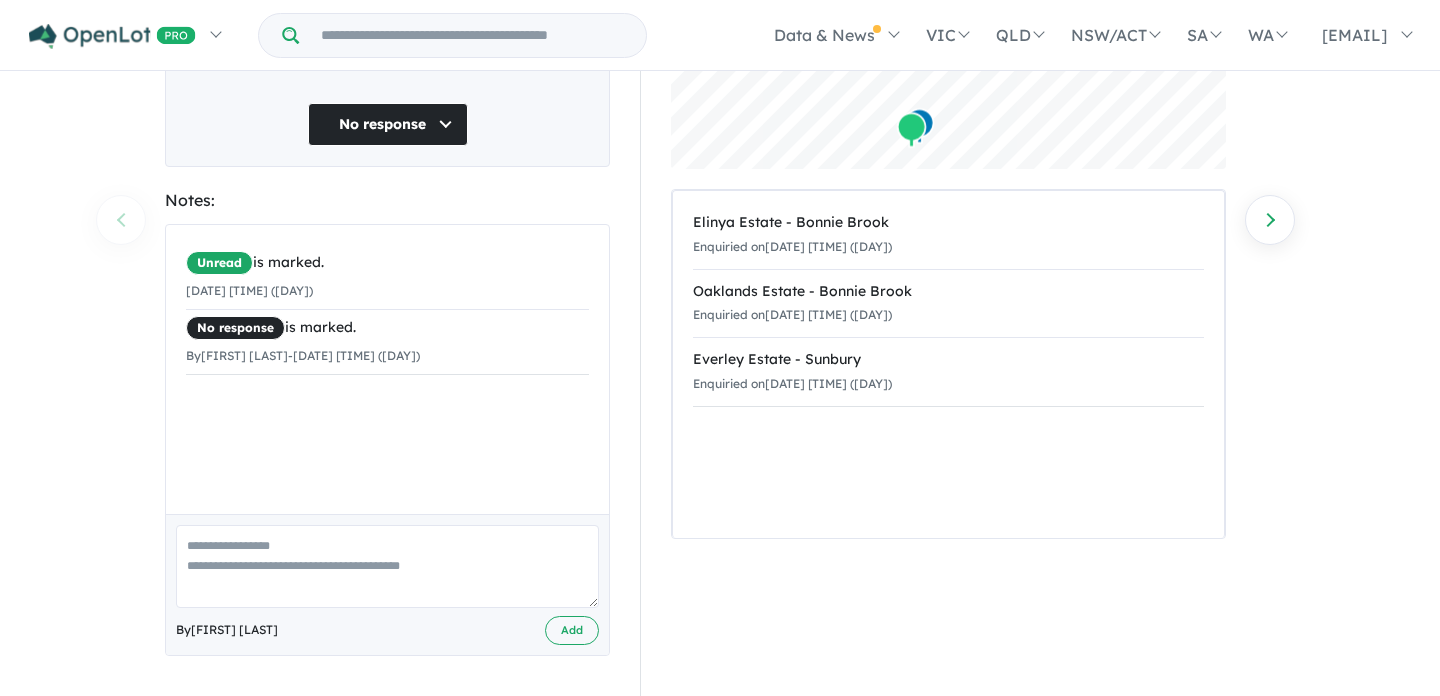 click at bounding box center [387, 566] 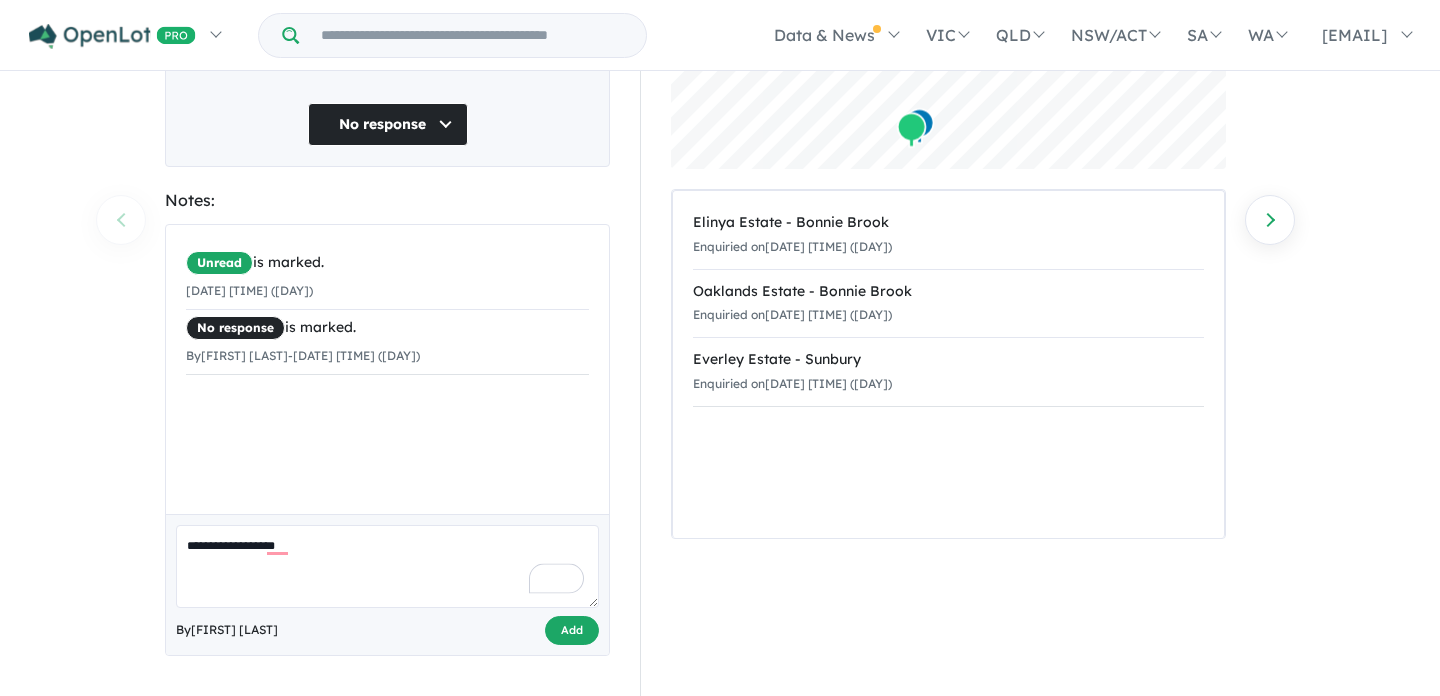 type on "**********" 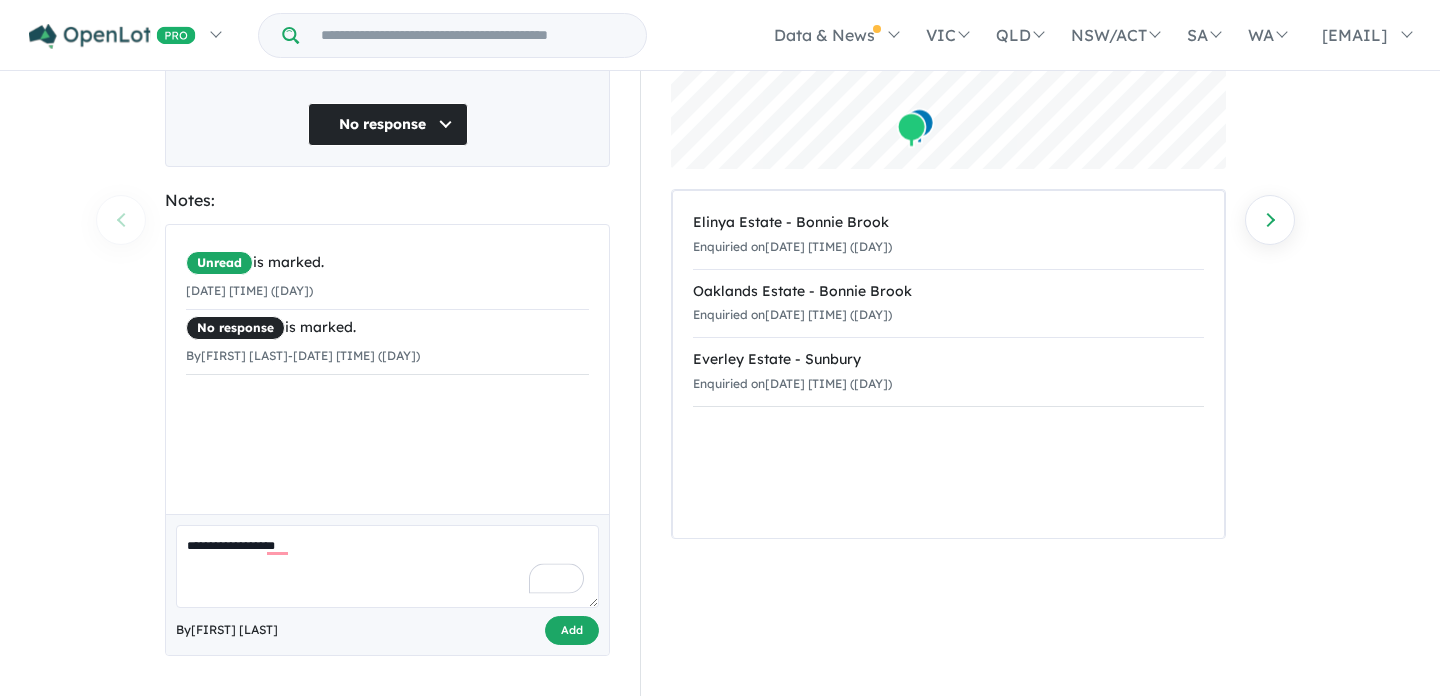 click on "Add" at bounding box center (572, 630) 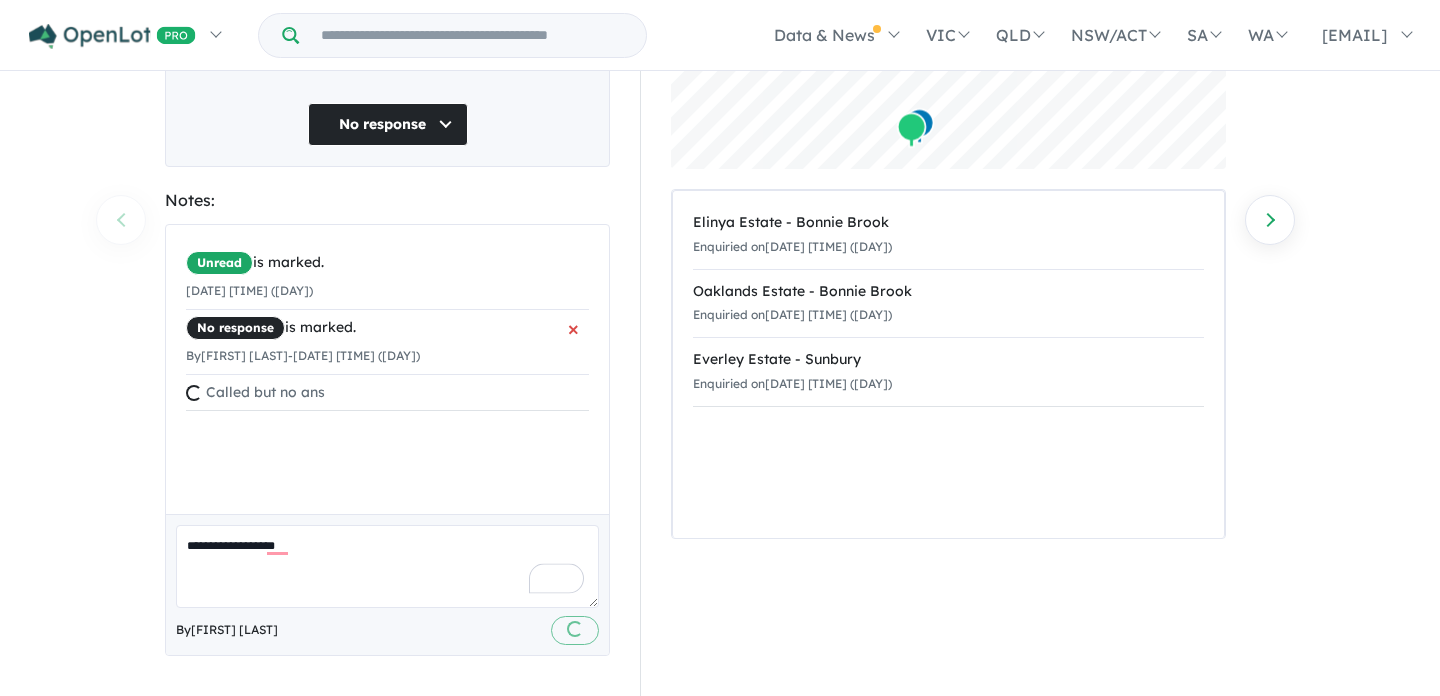 type 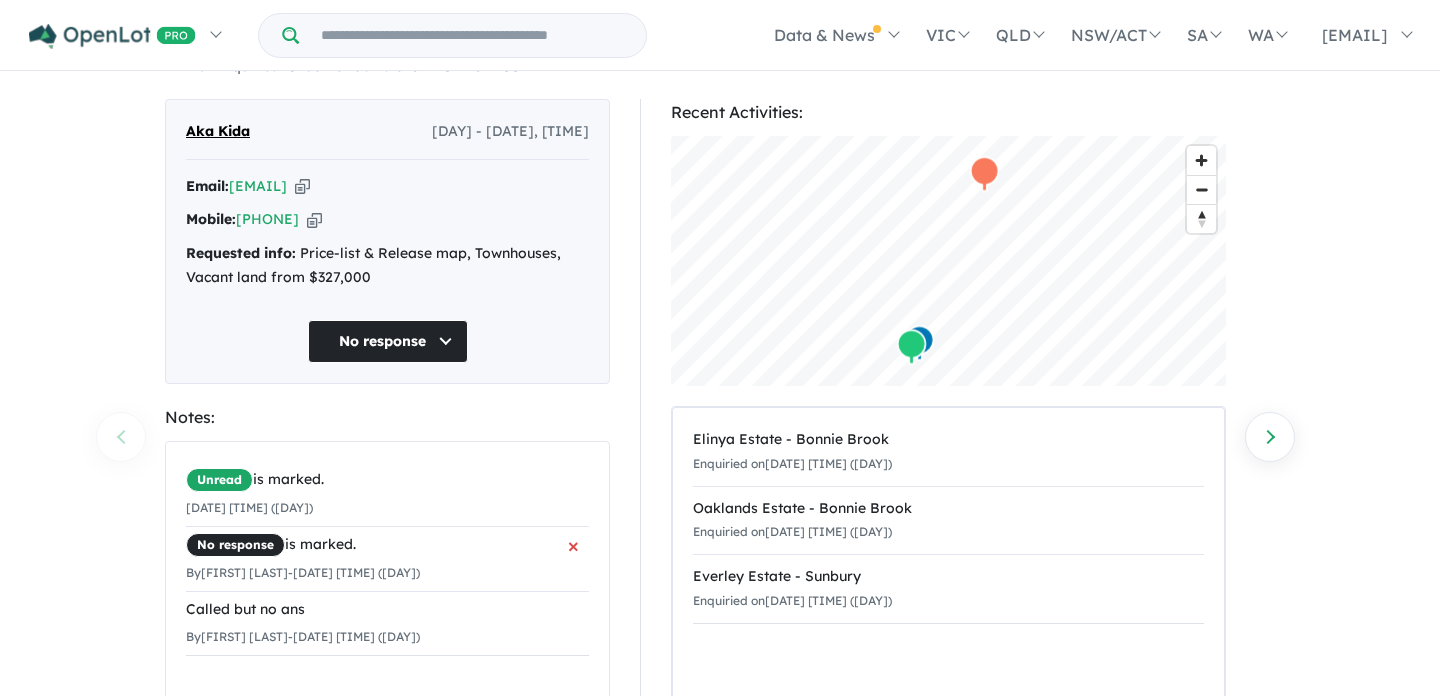 scroll, scrollTop: 0, scrollLeft: 0, axis: both 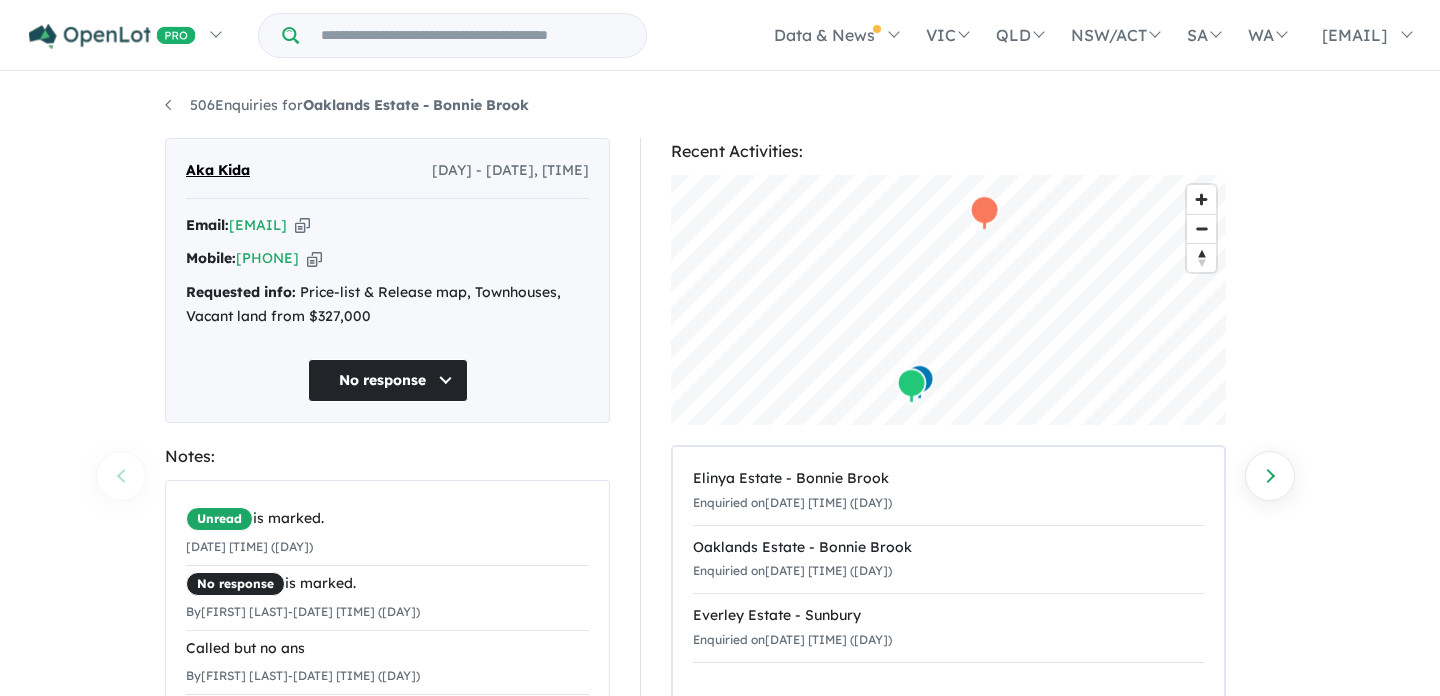 click at bounding box center [302, 225] 